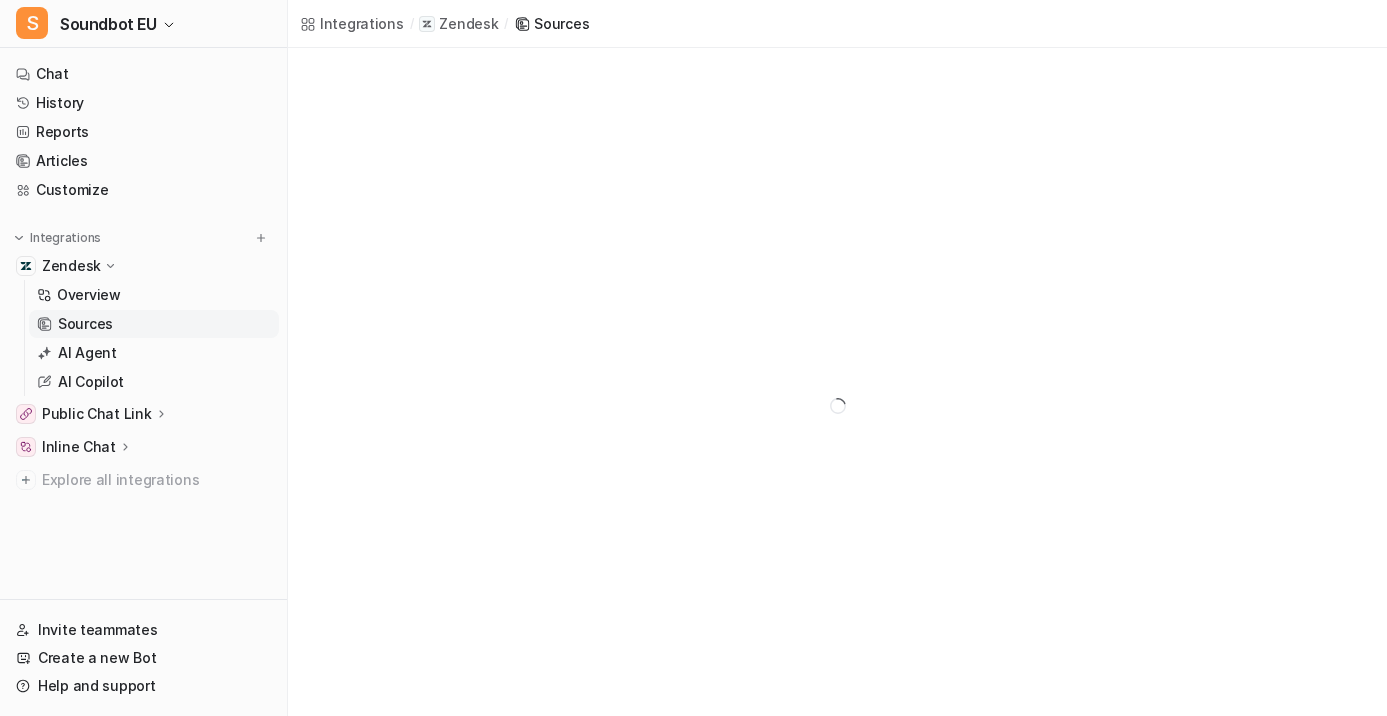 scroll, scrollTop: 0, scrollLeft: 0, axis: both 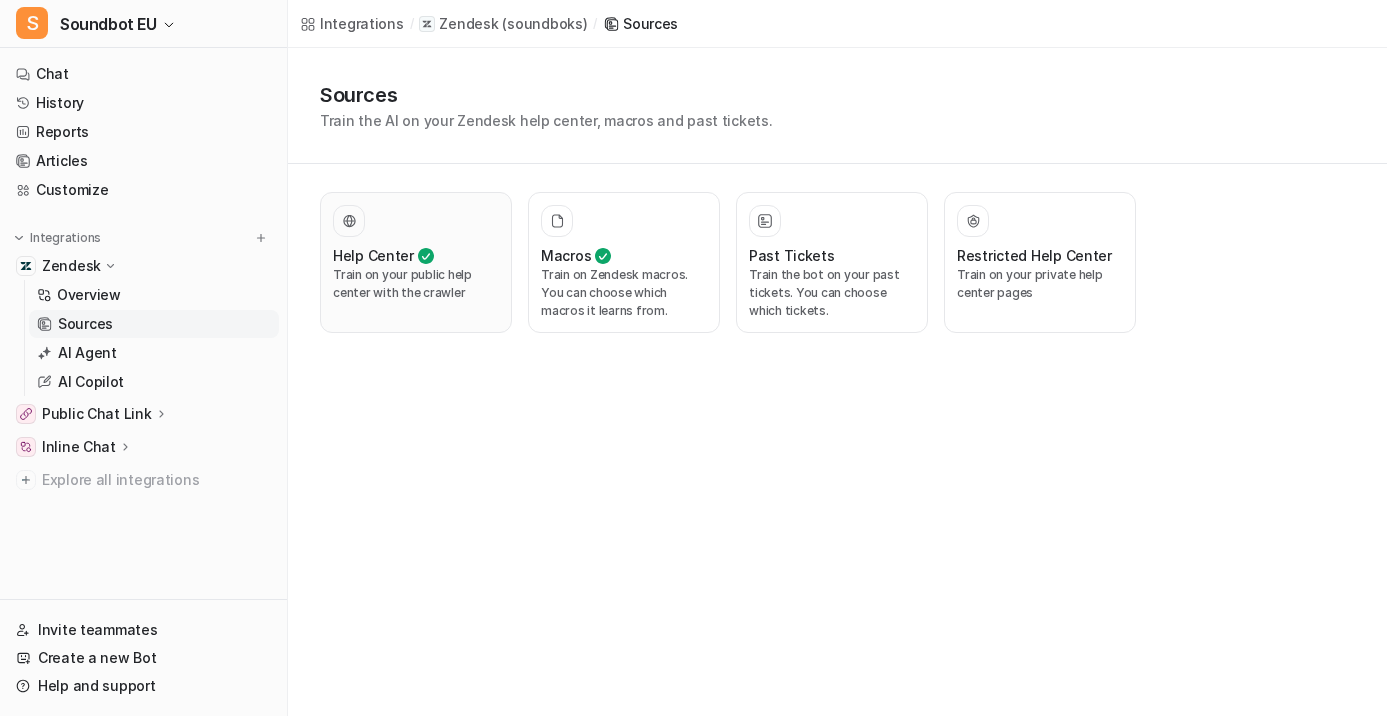 click on "Train on your public help center with the crawler" at bounding box center (416, 284) 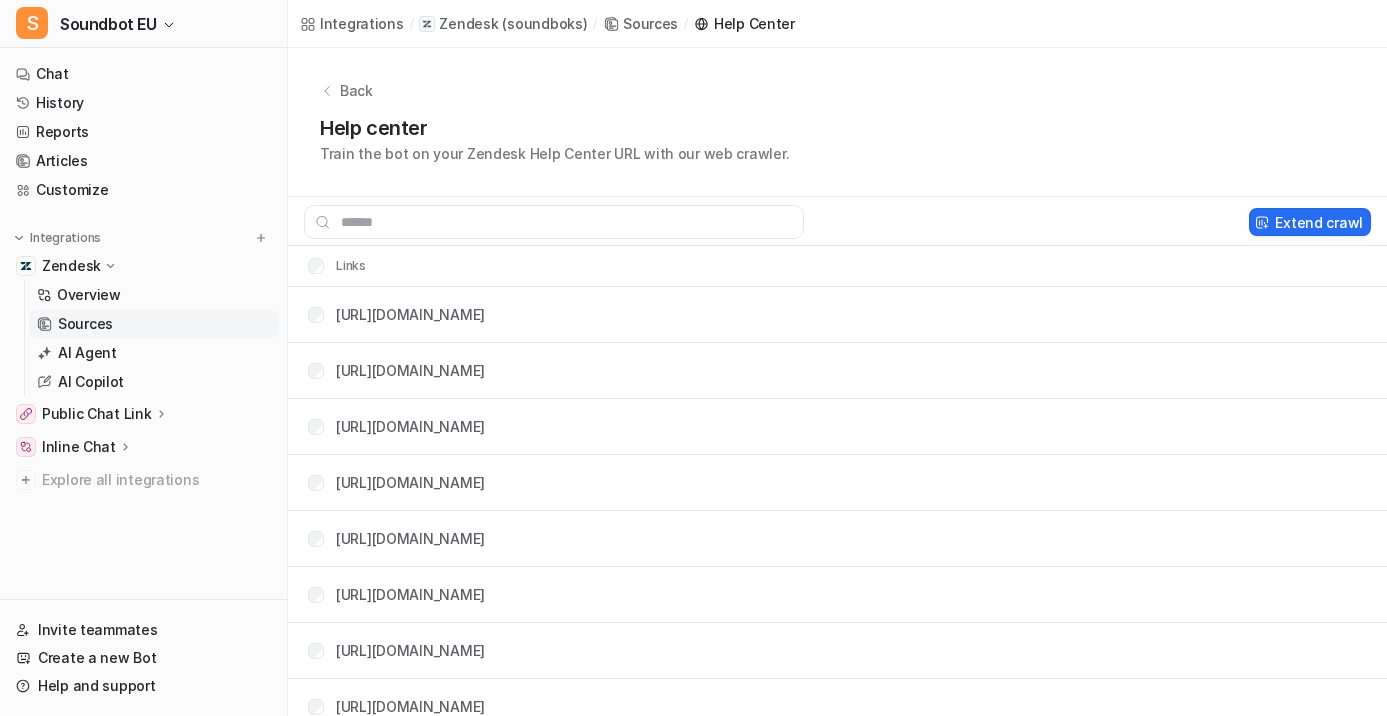 drag, startPoint x: 332, startPoint y: 316, endPoint x: 567, endPoint y: 323, distance: 235.10423 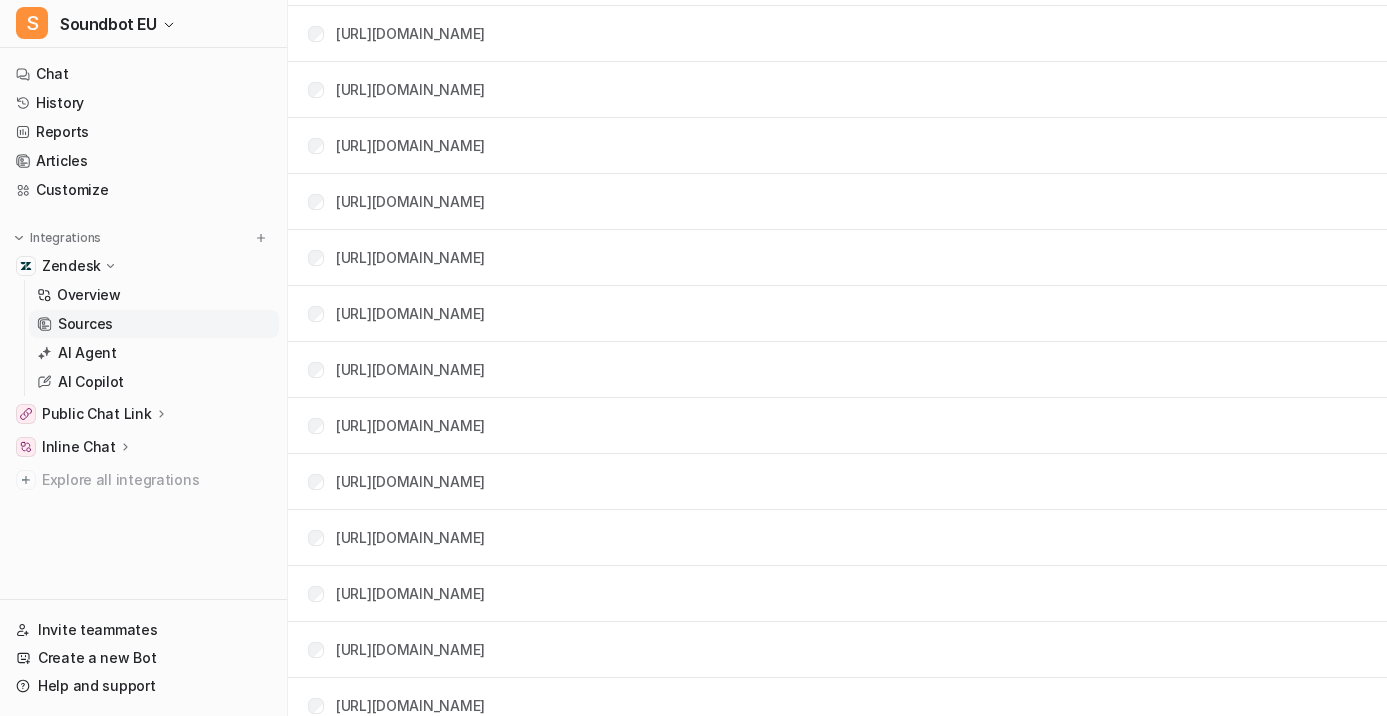 scroll, scrollTop: 2341, scrollLeft: 0, axis: vertical 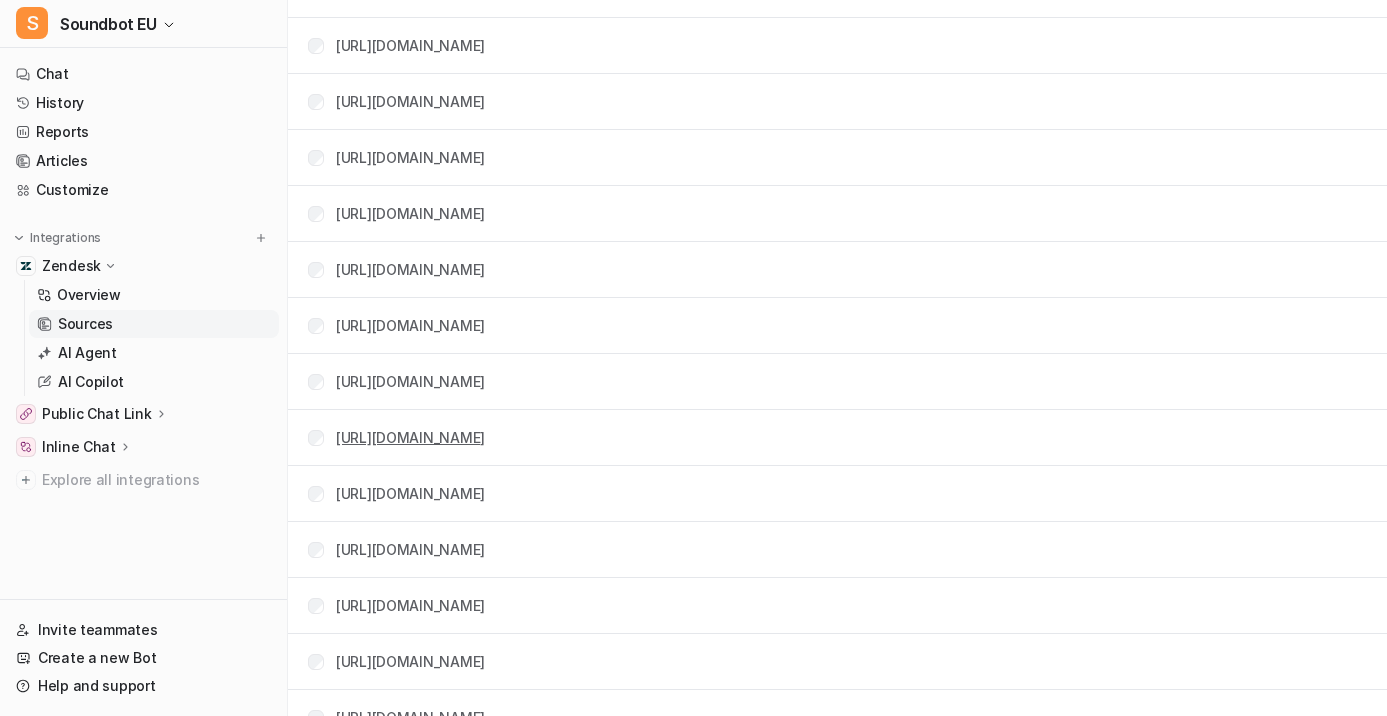 drag, startPoint x: 329, startPoint y: 438, endPoint x: 616, endPoint y: 435, distance: 287.0157 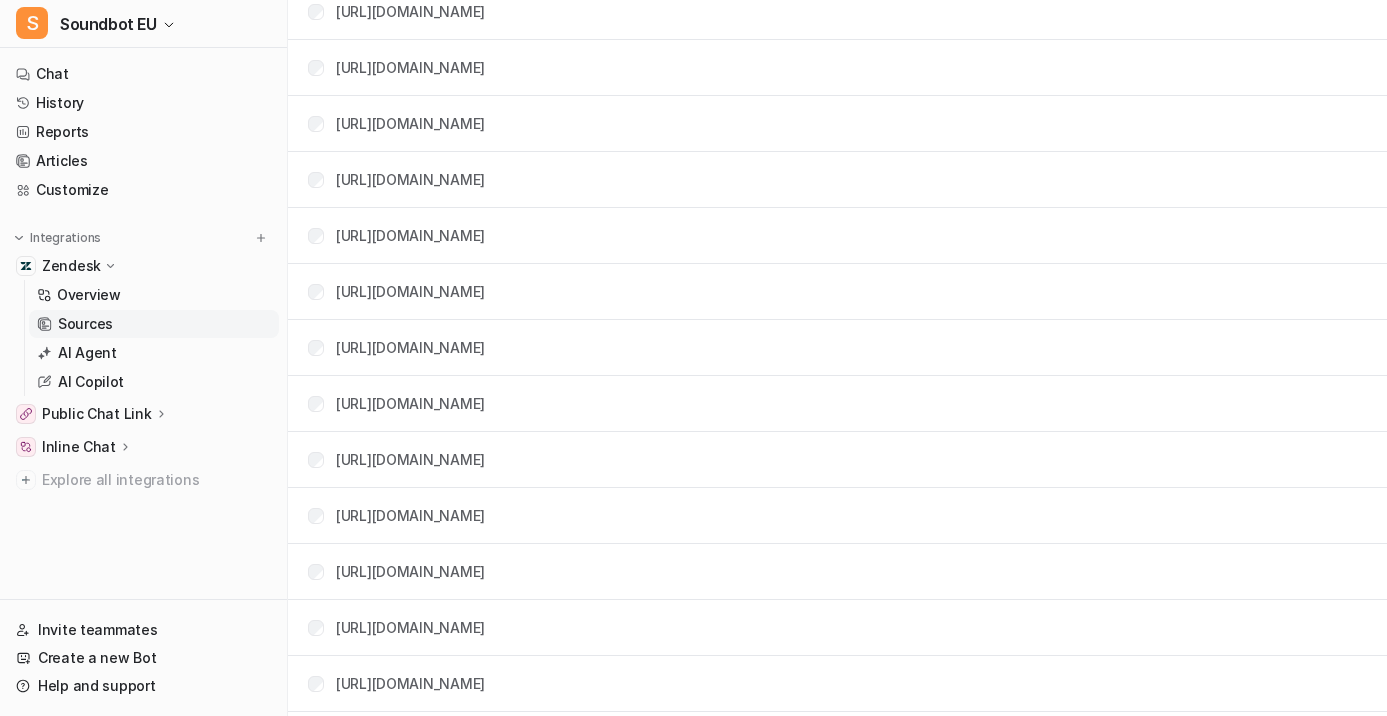 scroll, scrollTop: 2509, scrollLeft: 0, axis: vertical 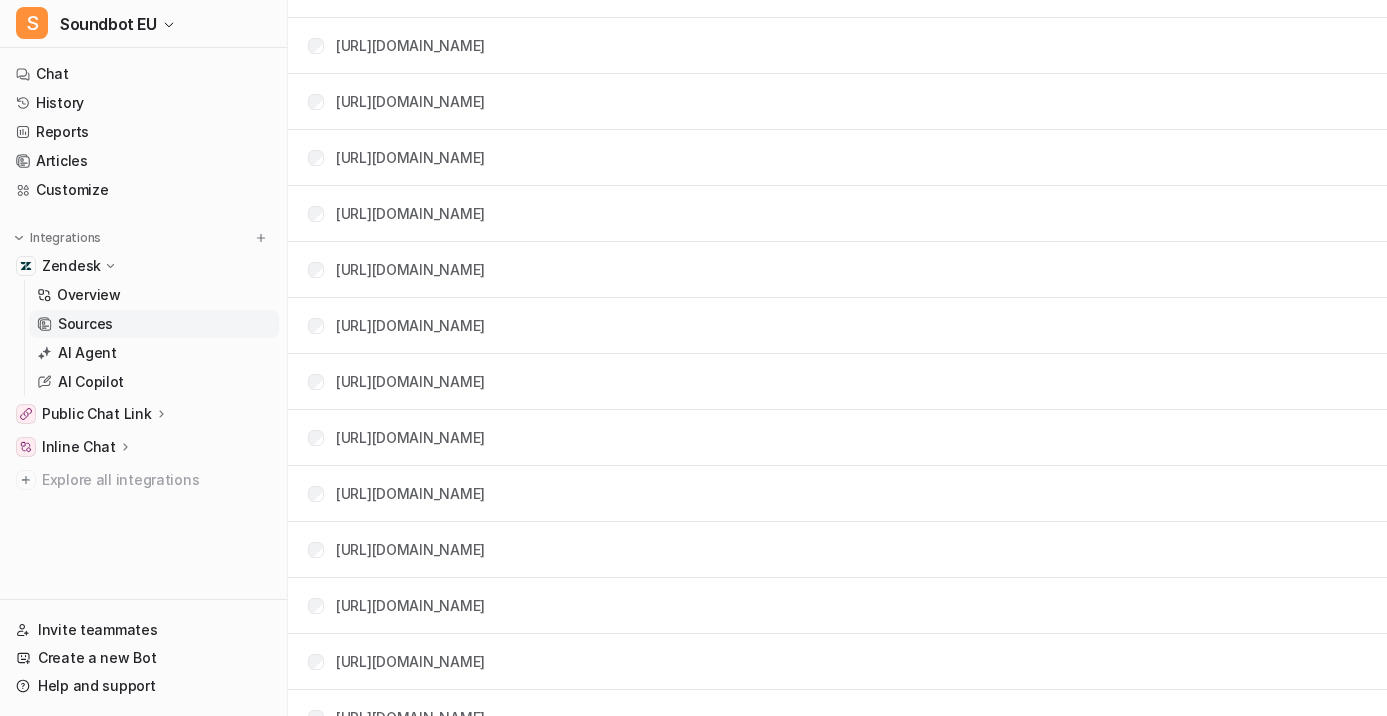 click on "[URL][DOMAIN_NAME]" at bounding box center (837, 270) 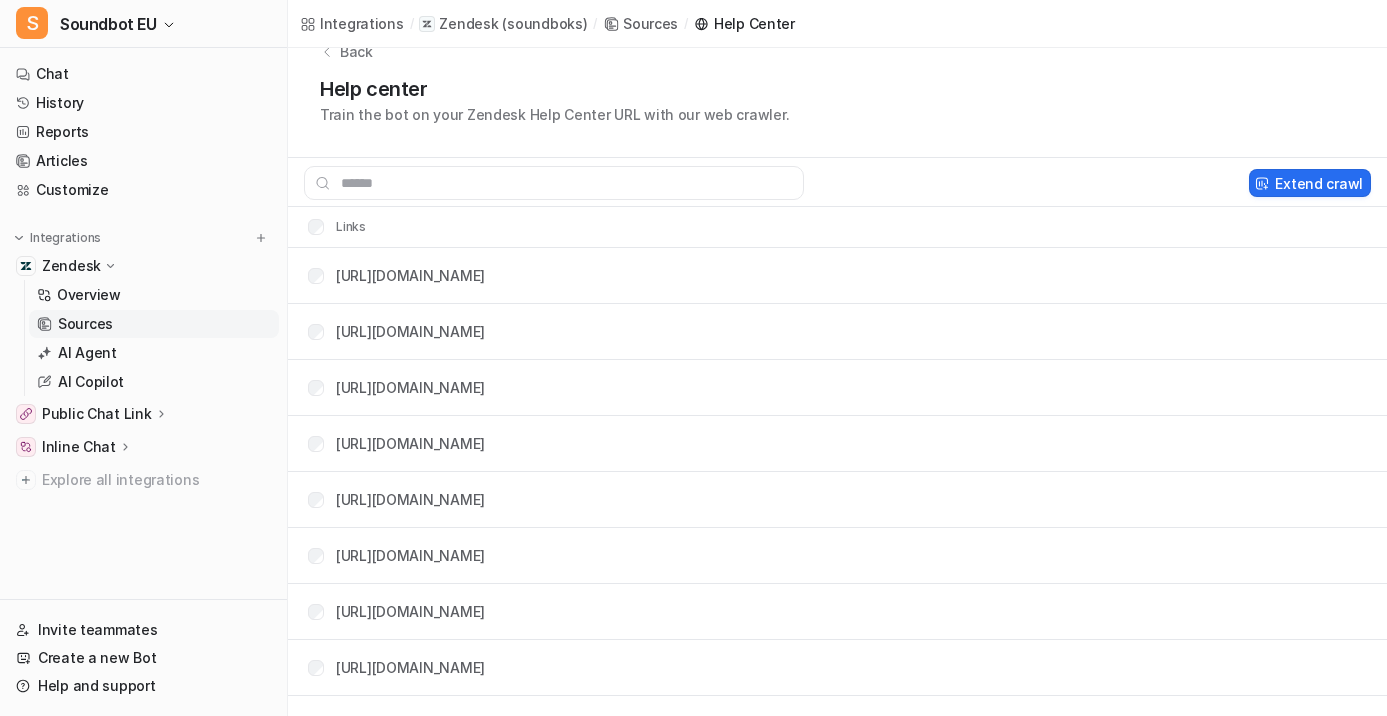 scroll, scrollTop: 0, scrollLeft: 0, axis: both 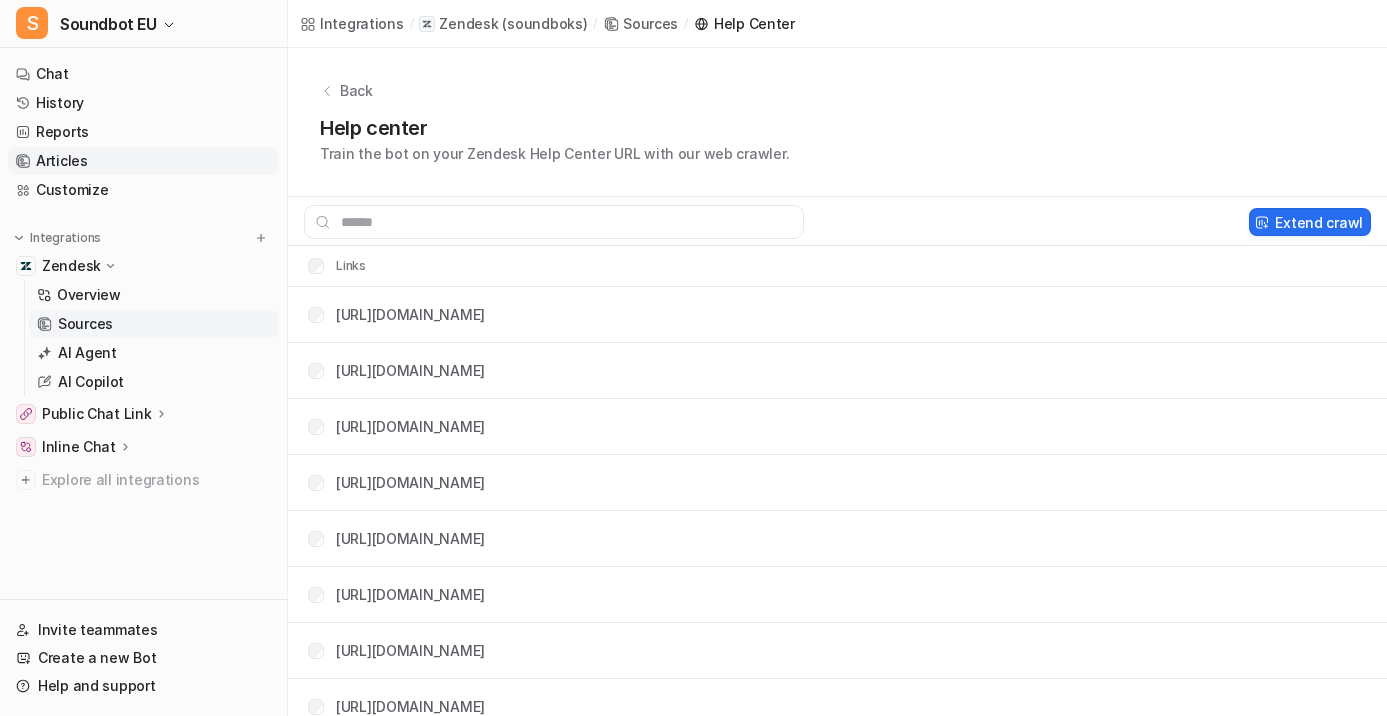 click on "Articles" at bounding box center (143, 161) 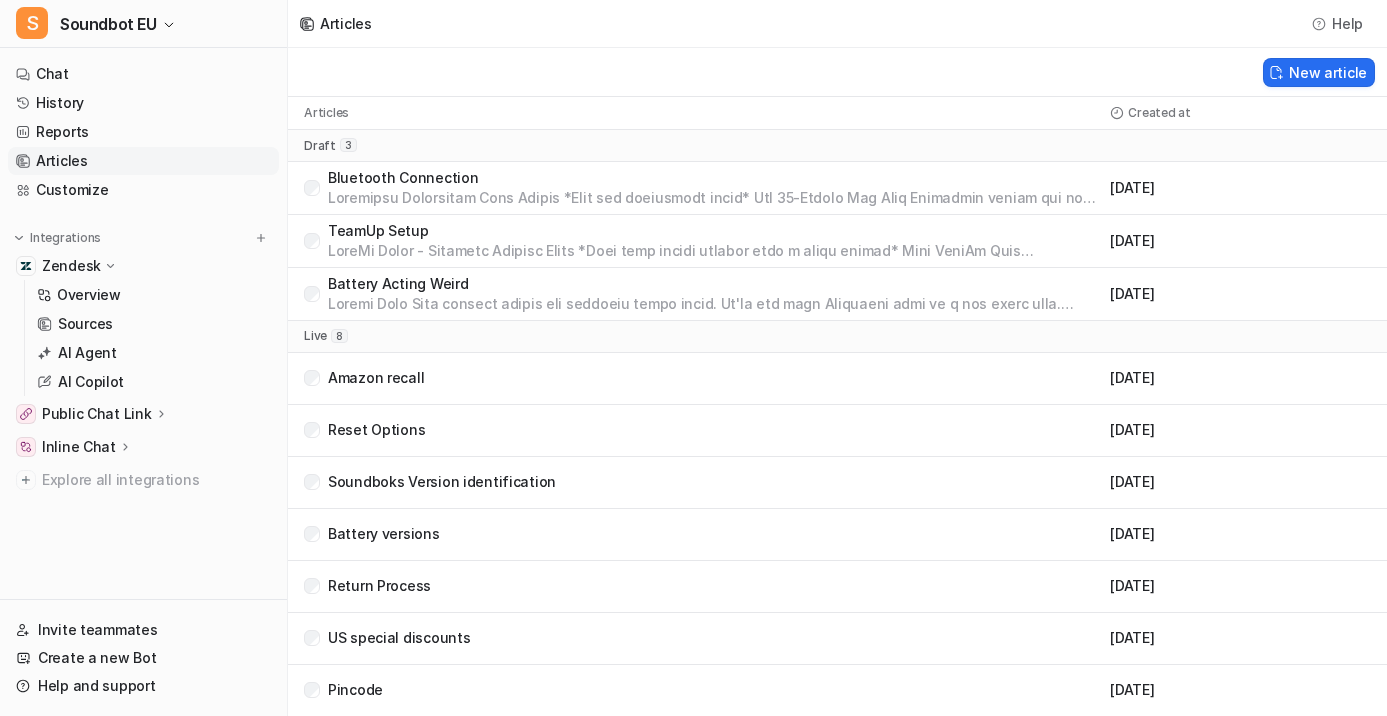 scroll, scrollTop: 53, scrollLeft: 0, axis: vertical 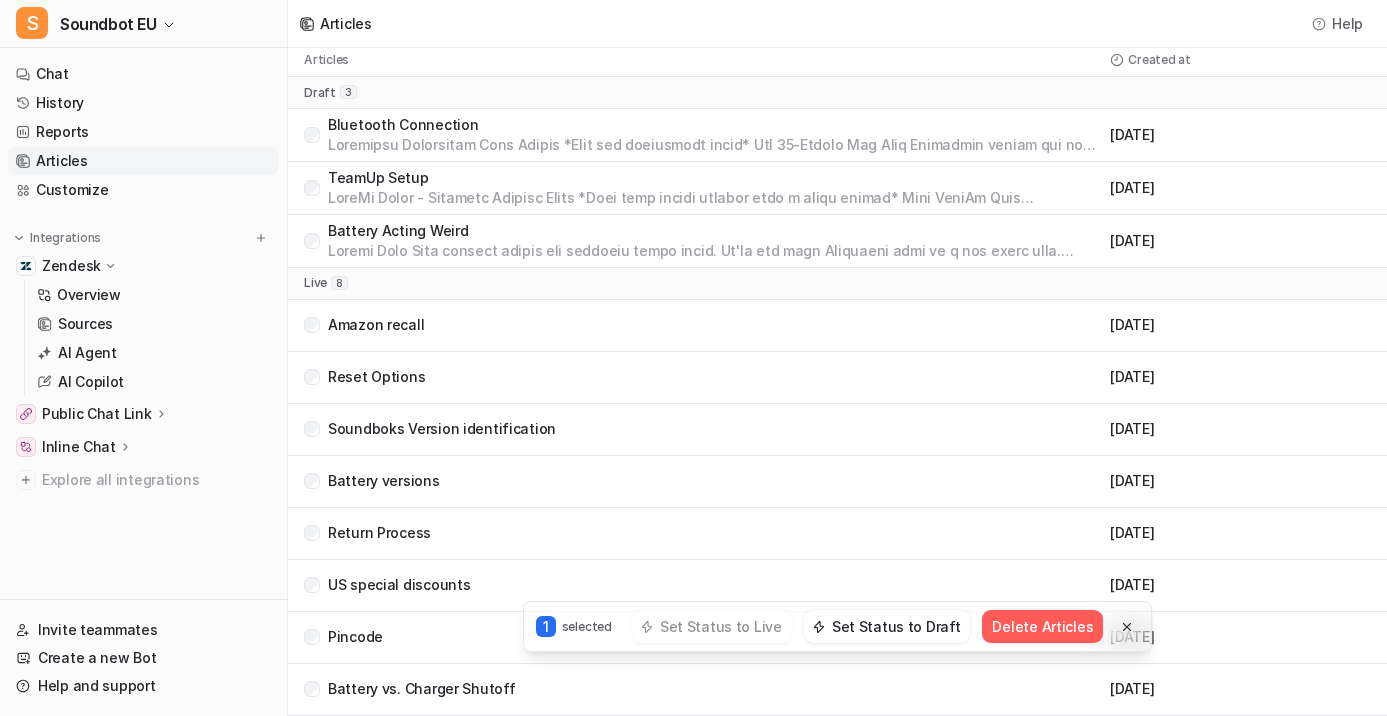 click on "Amazon recall" at bounding box center (376, 325) 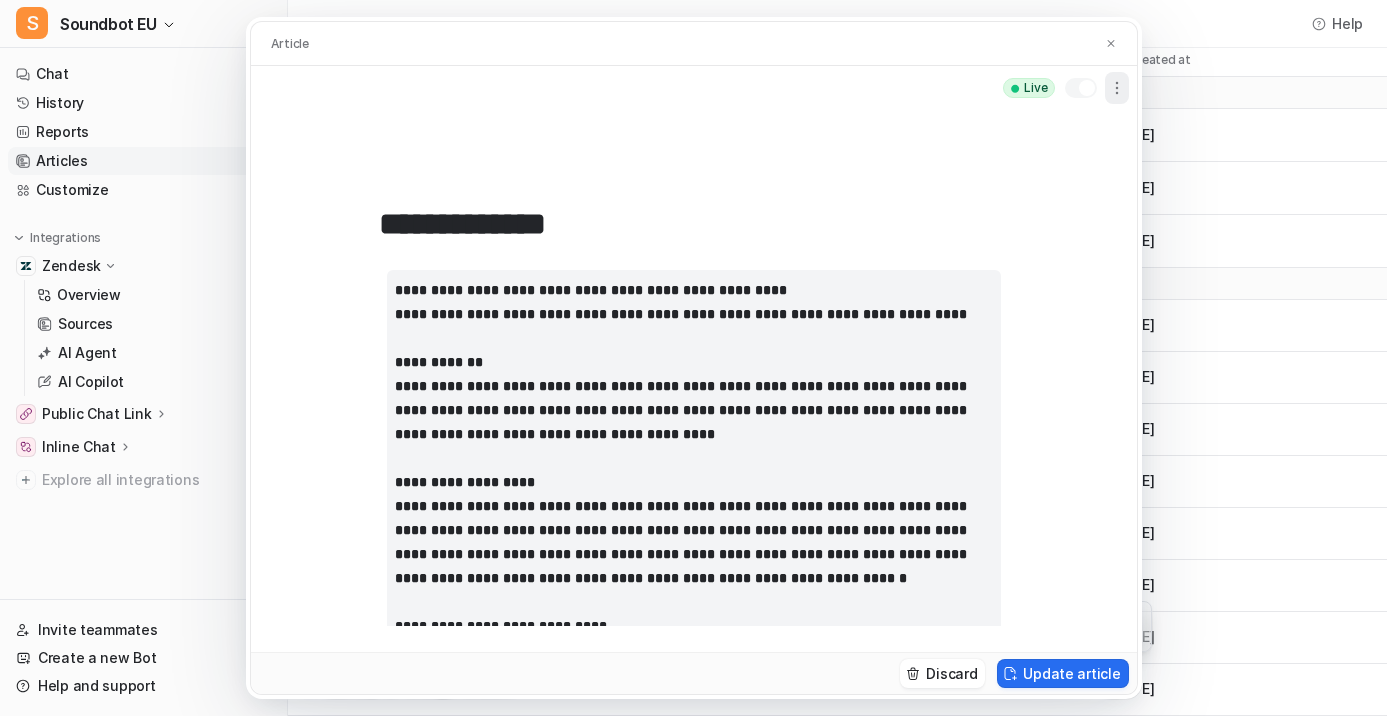 click 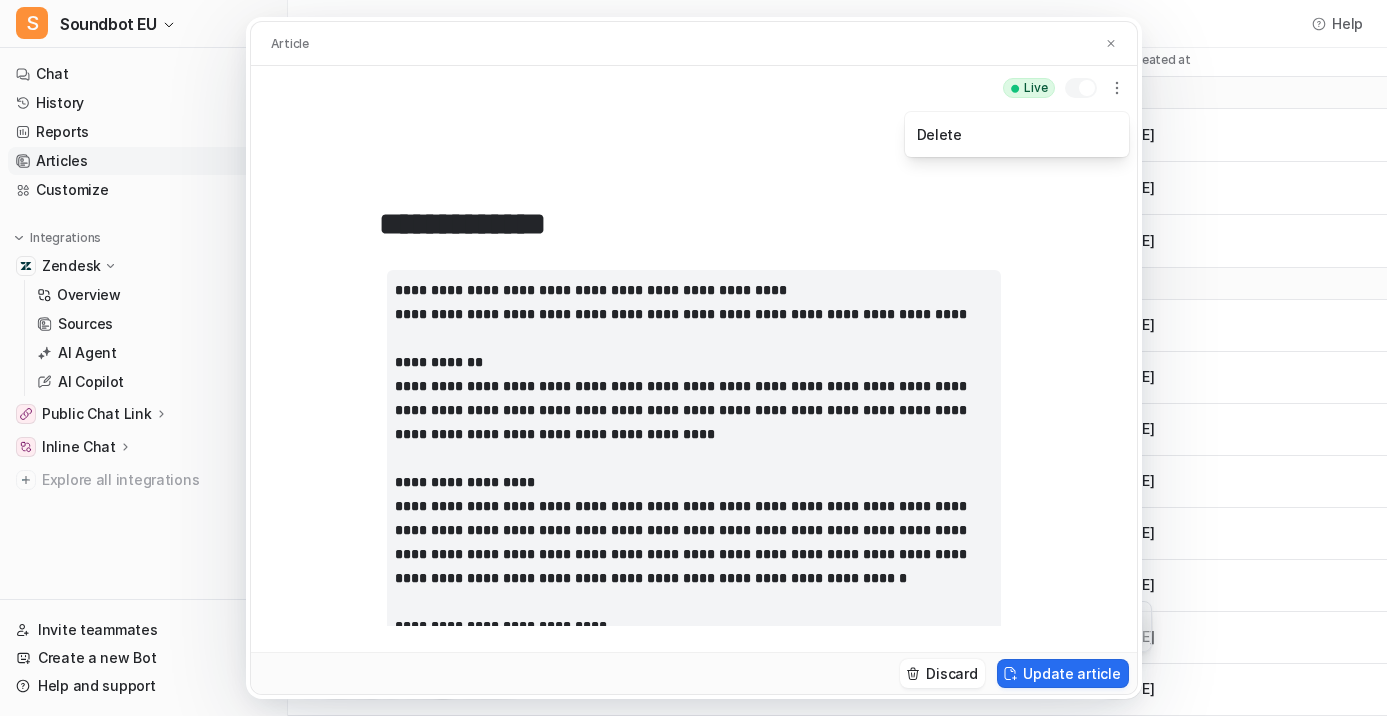 click on "Article" at bounding box center (694, 44) 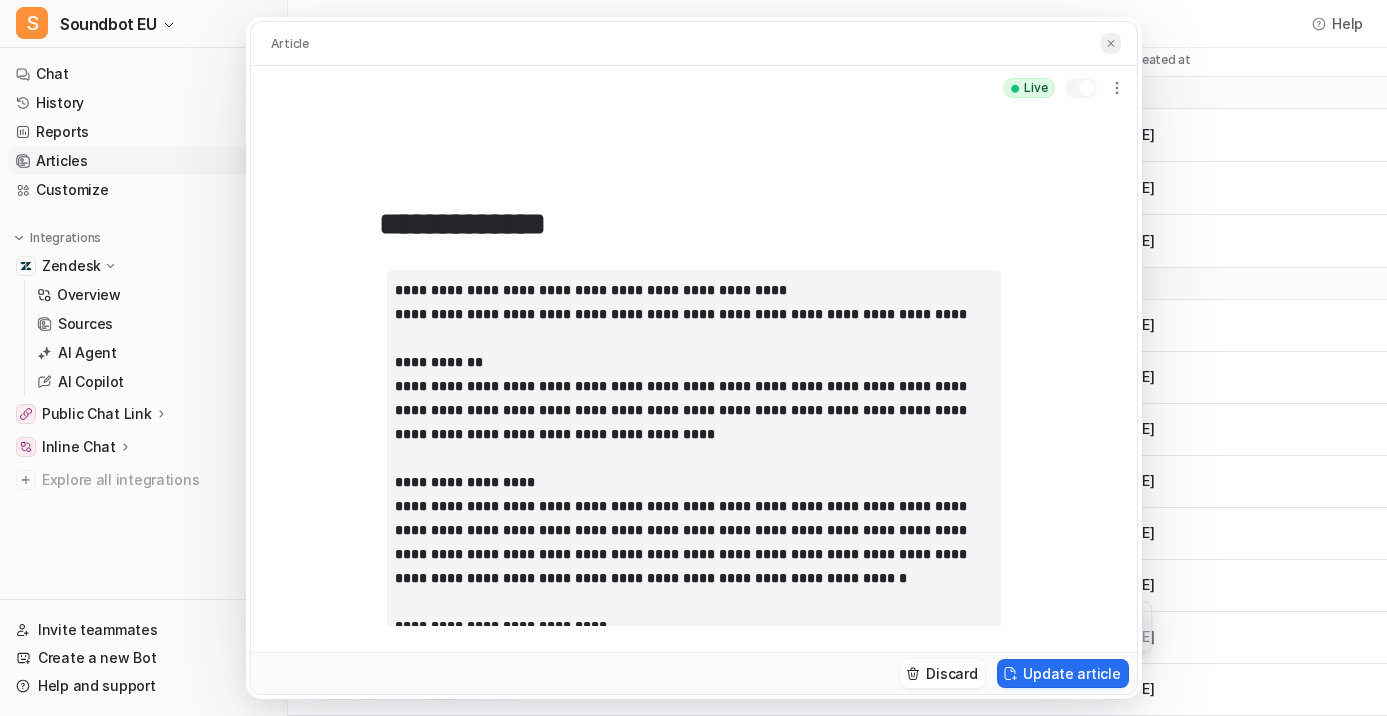 click at bounding box center [1111, 43] 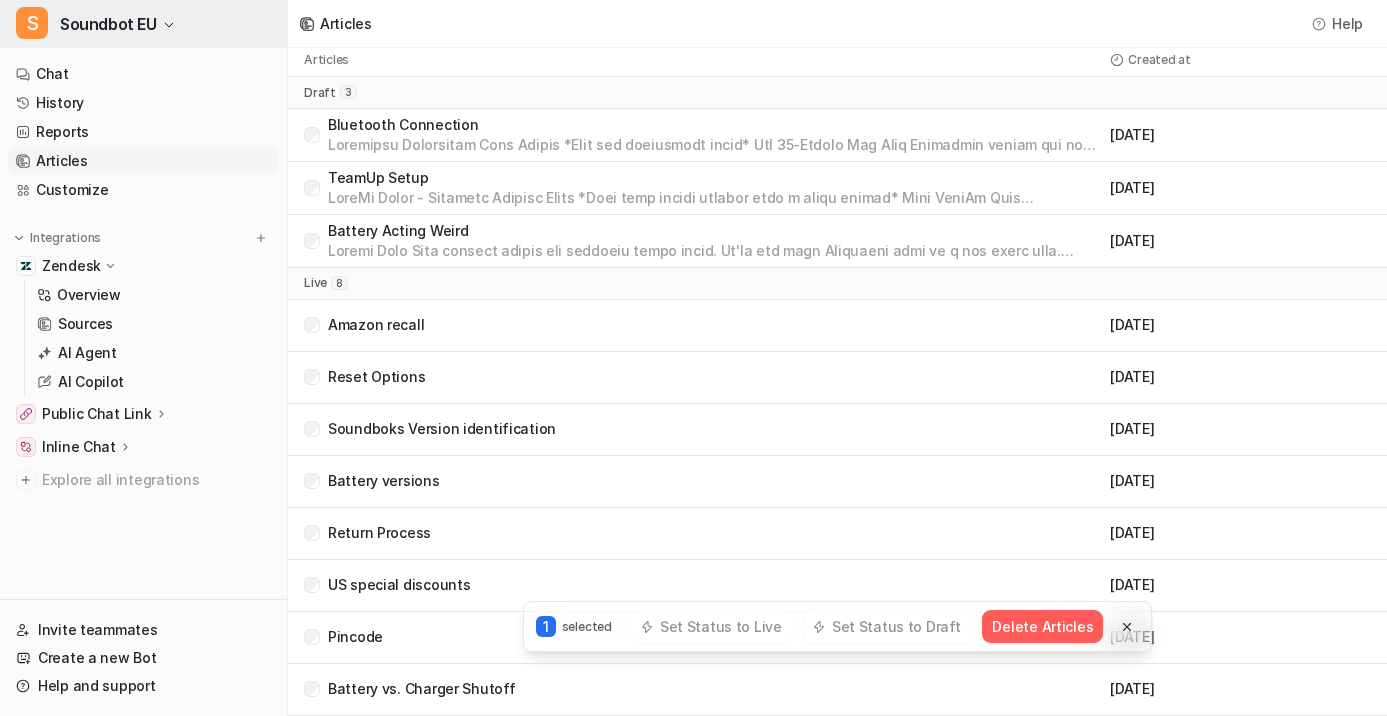 click on "Soundbot EU" at bounding box center (108, 24) 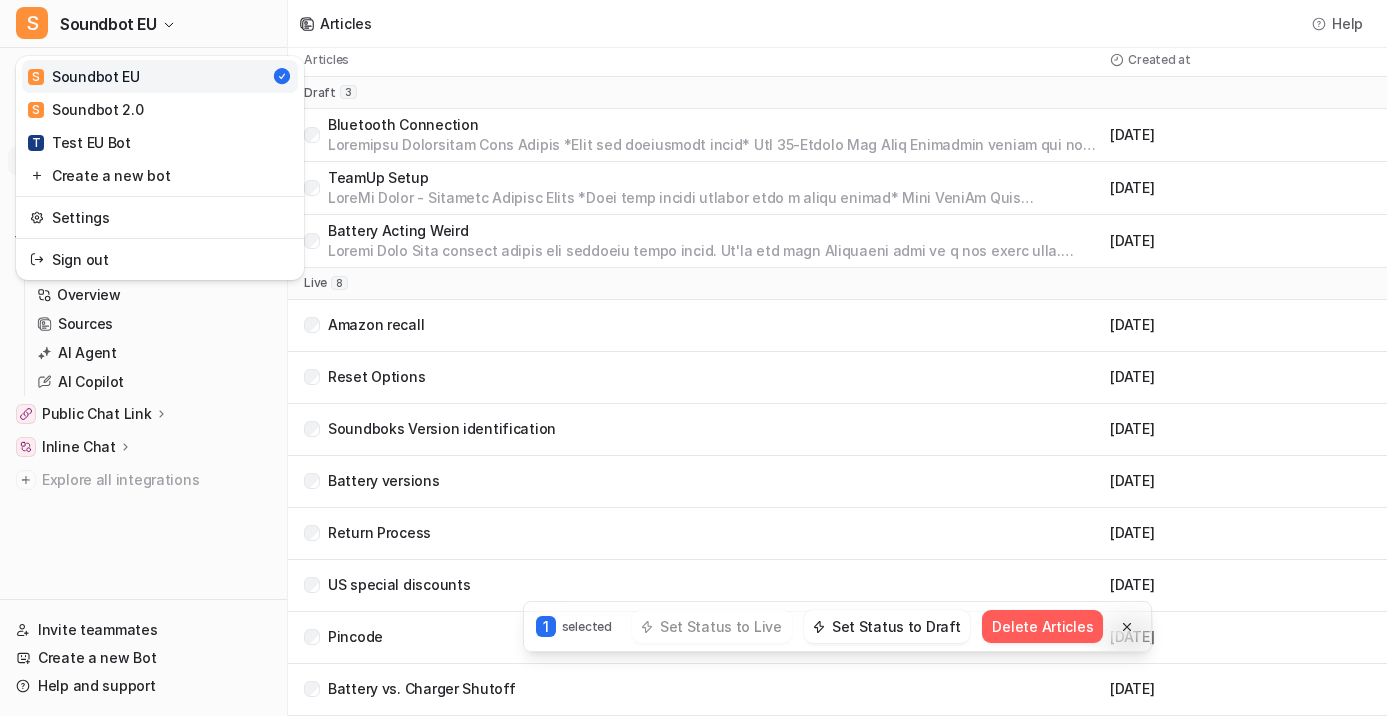 click on "S Soundbot EU S   Soundbot EU S   Soundbot 2.0 T   Test EU Bot  Create a new bot Settings Sign out Chat History Reports Articles Customize Integrations Zendesk Overview Sources AI Agent AI Copilot Public Chat Link Overview Configuration Inline Chat Overview Configuration Explore all integrations Invite teammates Create a new Bot Help and support Help Chat with us We’re a small team, but make it a priority to chat with every single customer. Watch a 5 min demo A quick walkthrough our app and everything you can do with it. Visit Help Center Read through our docs - or AI chat." at bounding box center (144, 358) 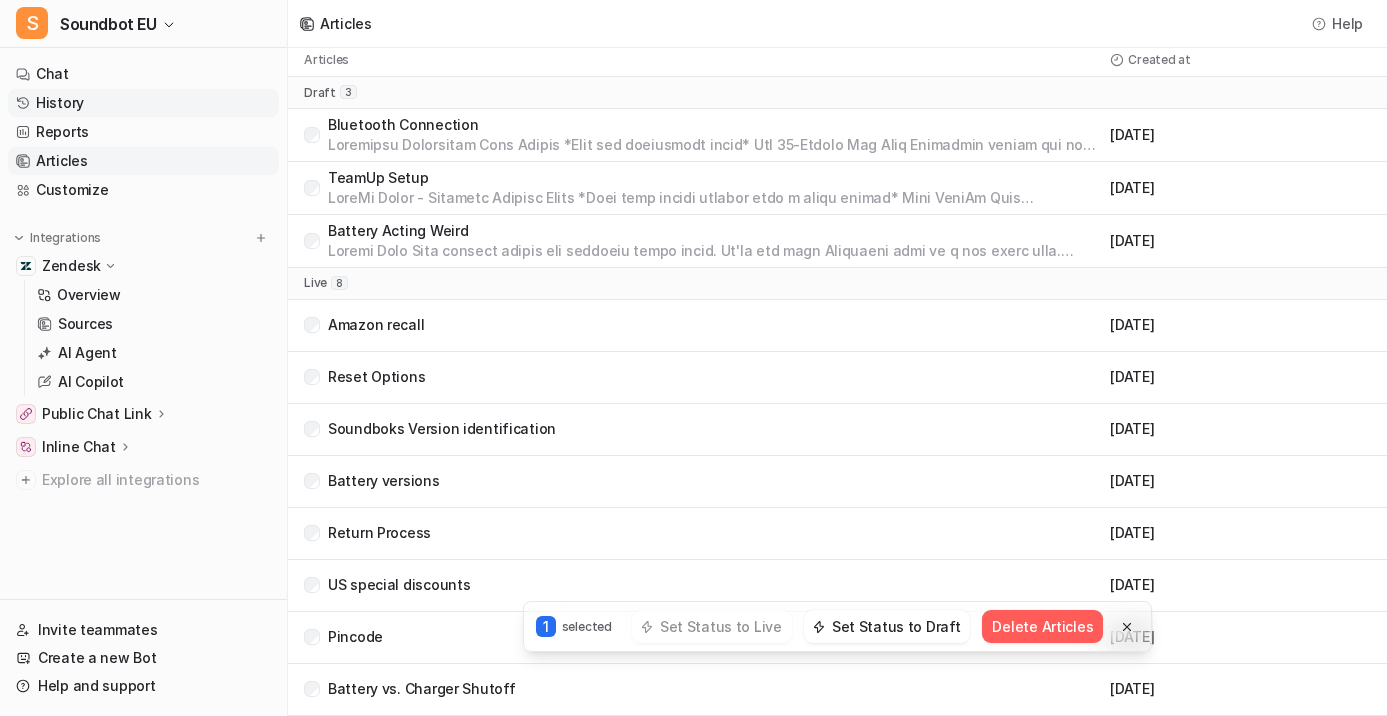 click on "History" at bounding box center [143, 103] 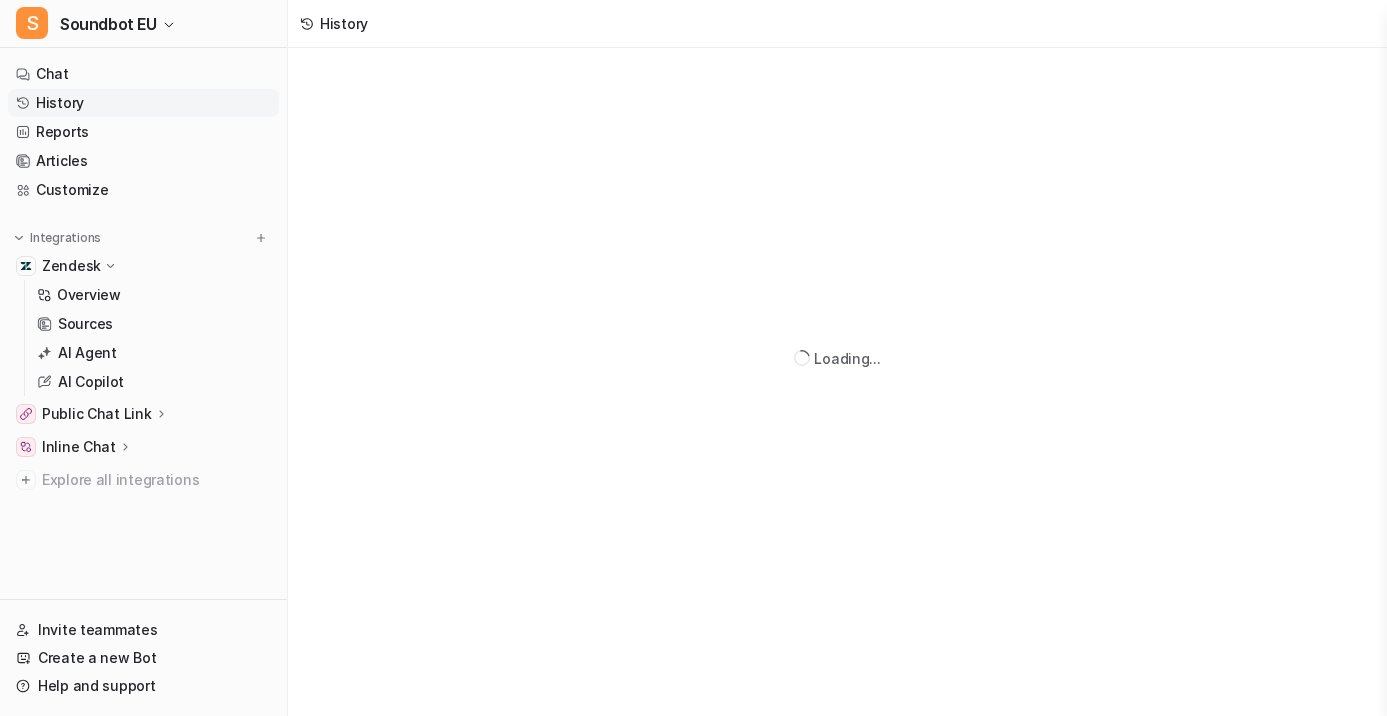 scroll, scrollTop: 0, scrollLeft: 0, axis: both 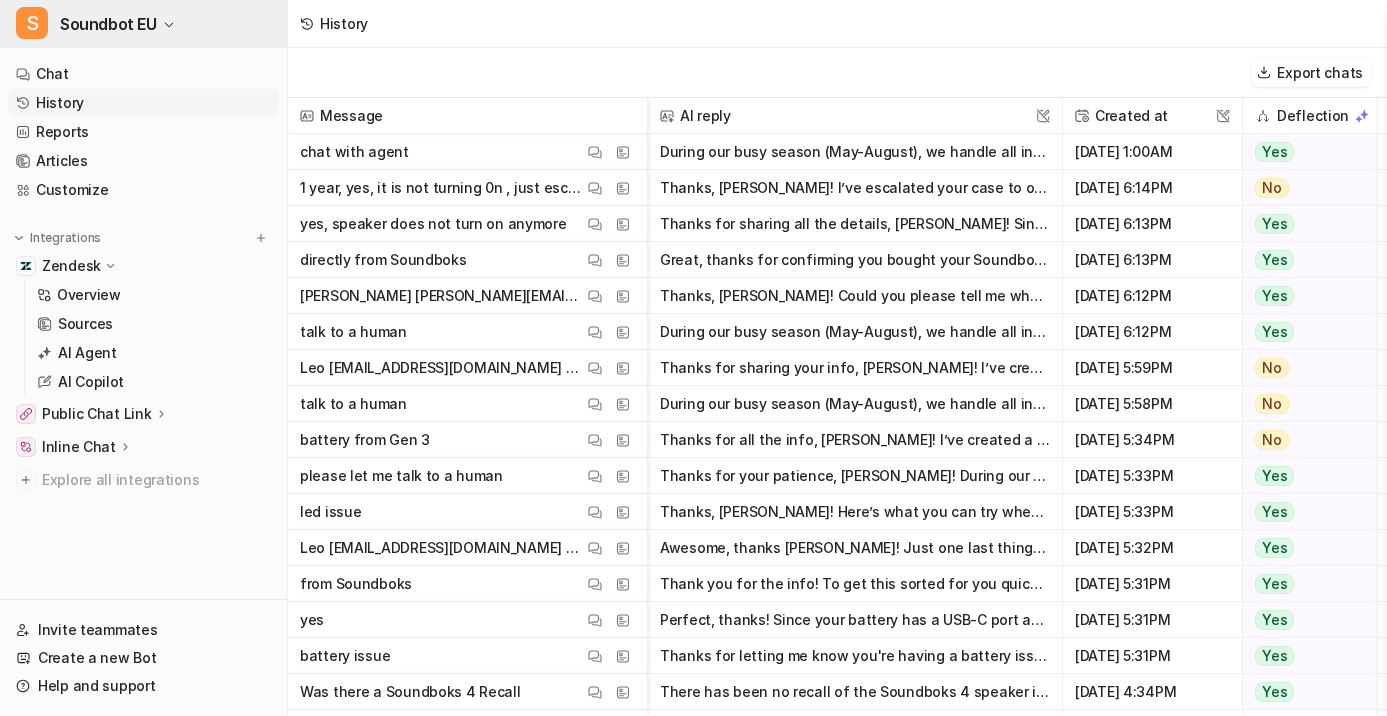 click on "S Soundbot EU" at bounding box center [143, 24] 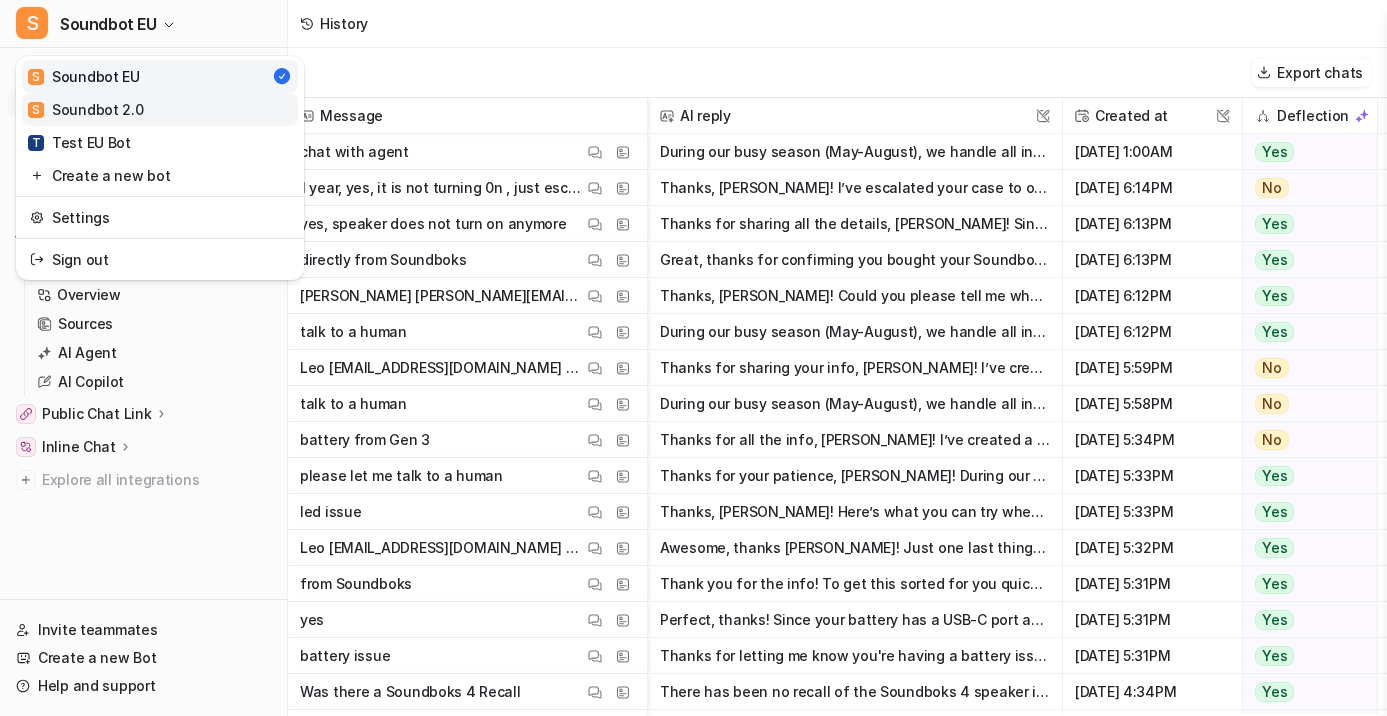click on "S   Soundbot 2.0" at bounding box center [86, 109] 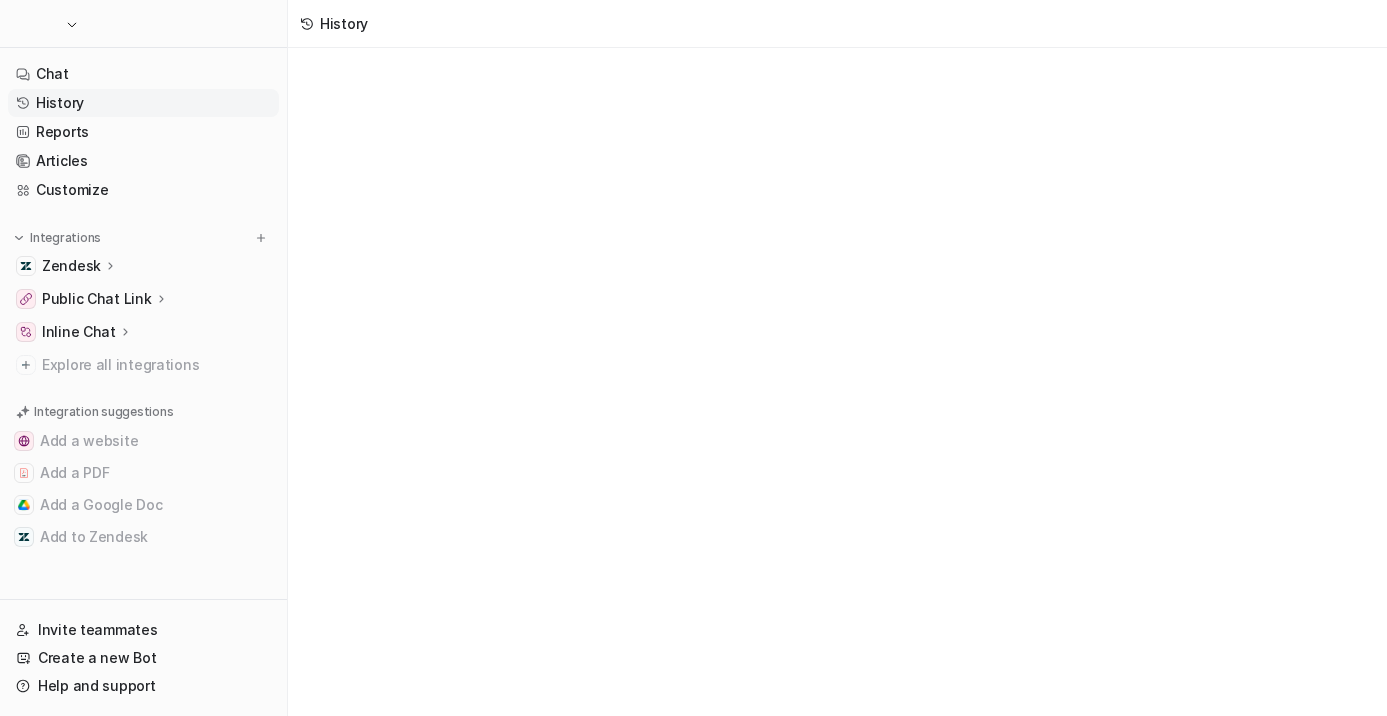 click on "History" at bounding box center (143, 103) 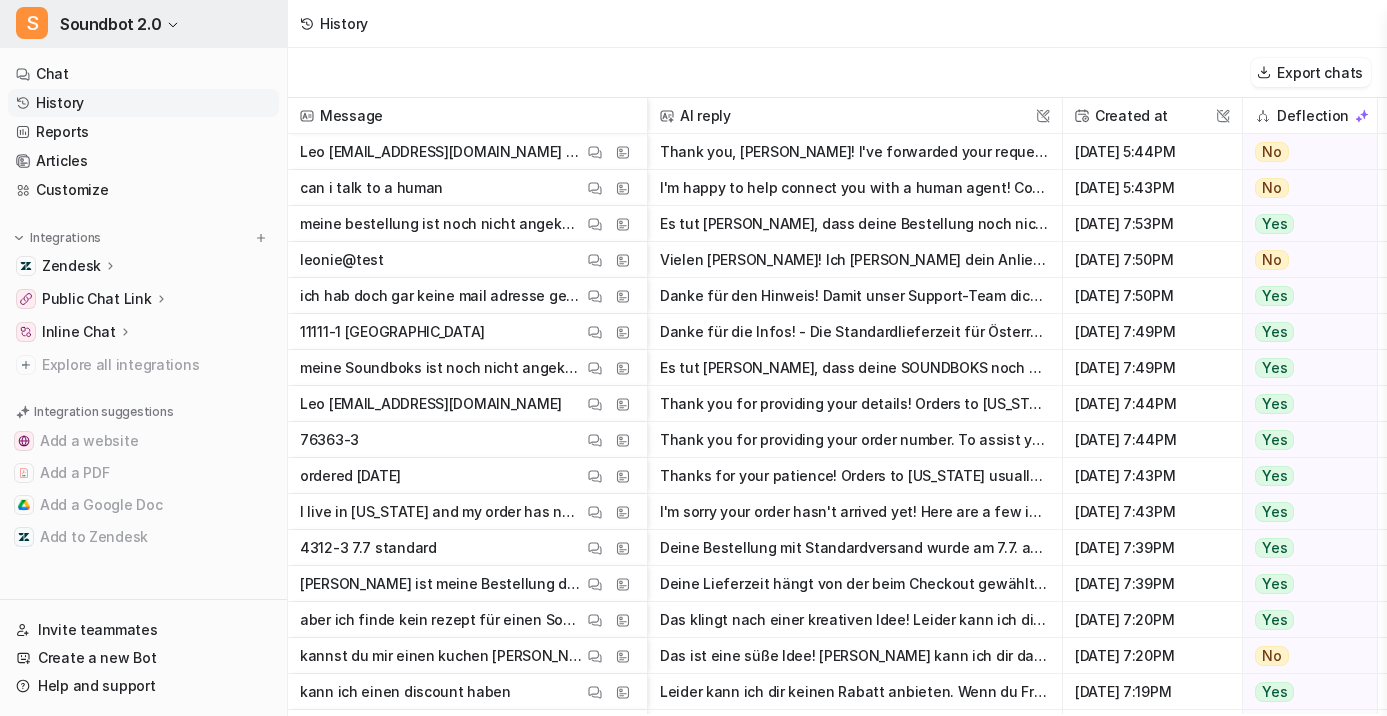 click on "Soundbot 2.0" at bounding box center [110, 24] 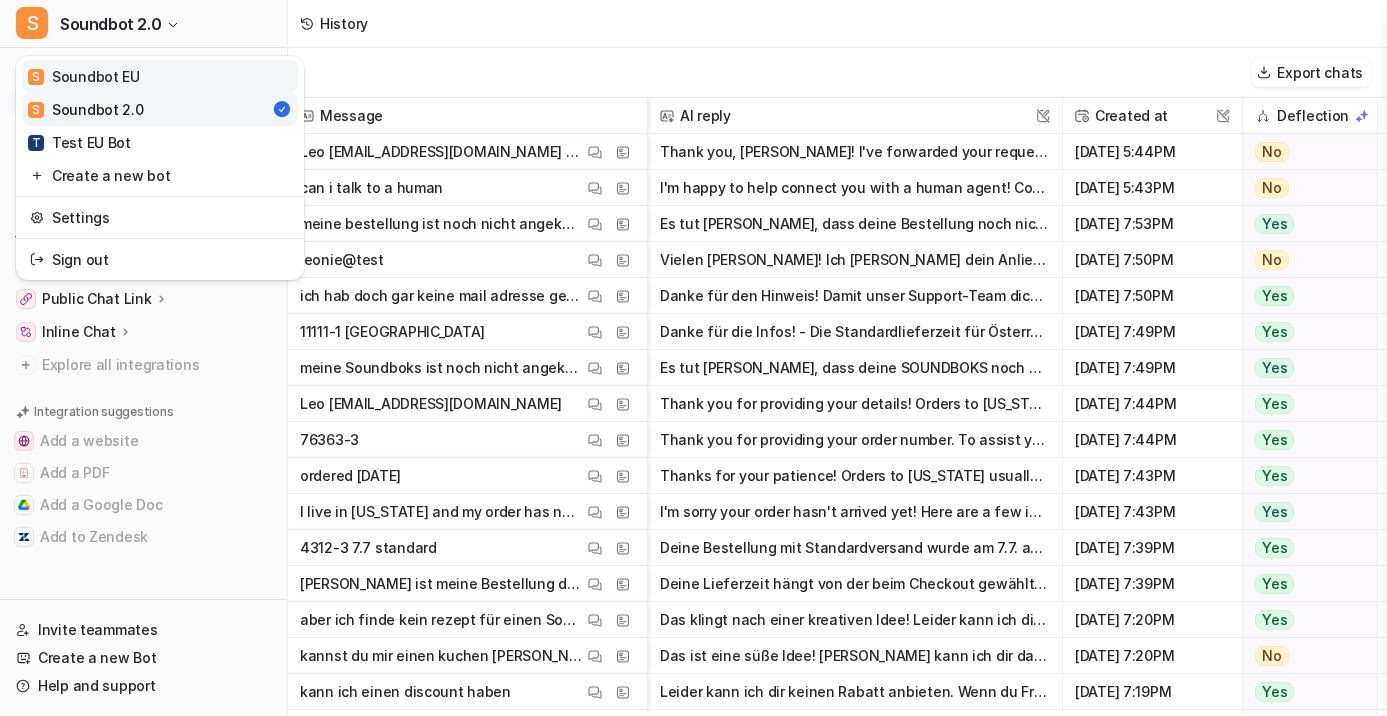 click on "S   Soundbot EU" at bounding box center [84, 76] 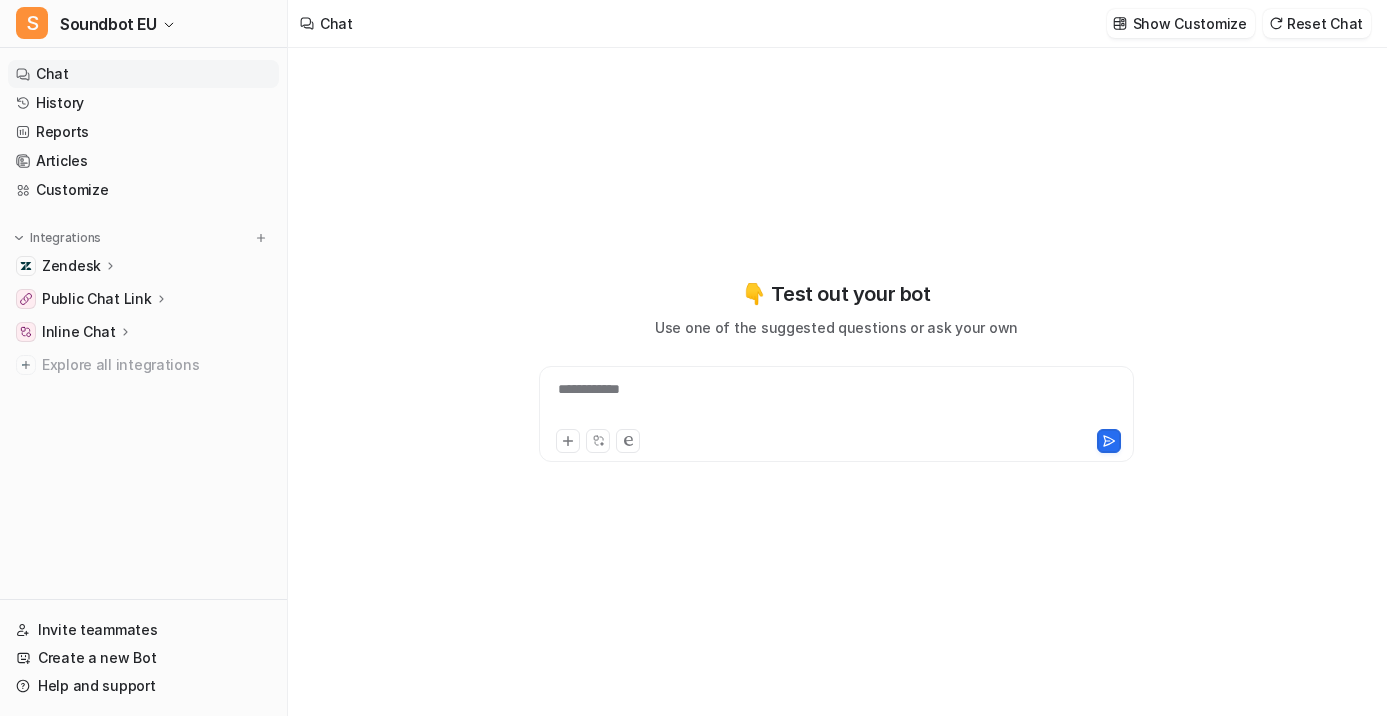 type on "**********" 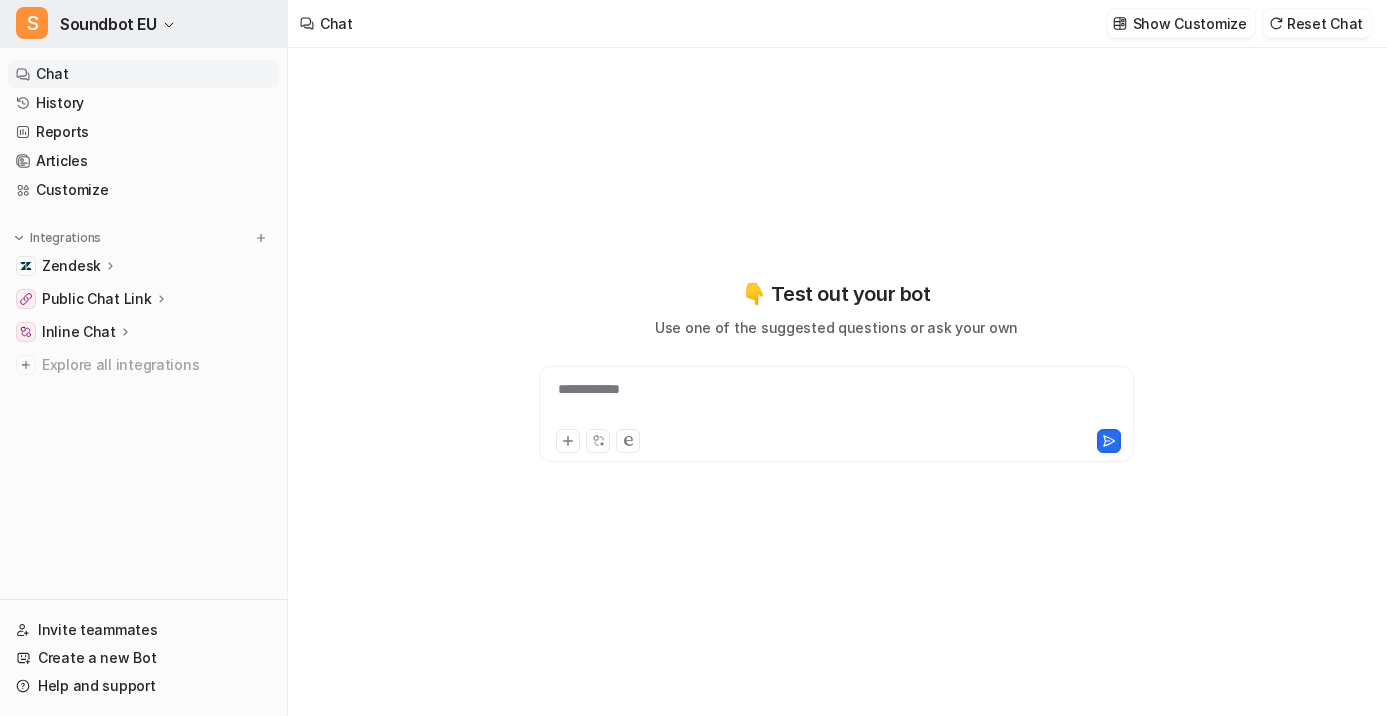 click on "Soundbot EU" at bounding box center [108, 24] 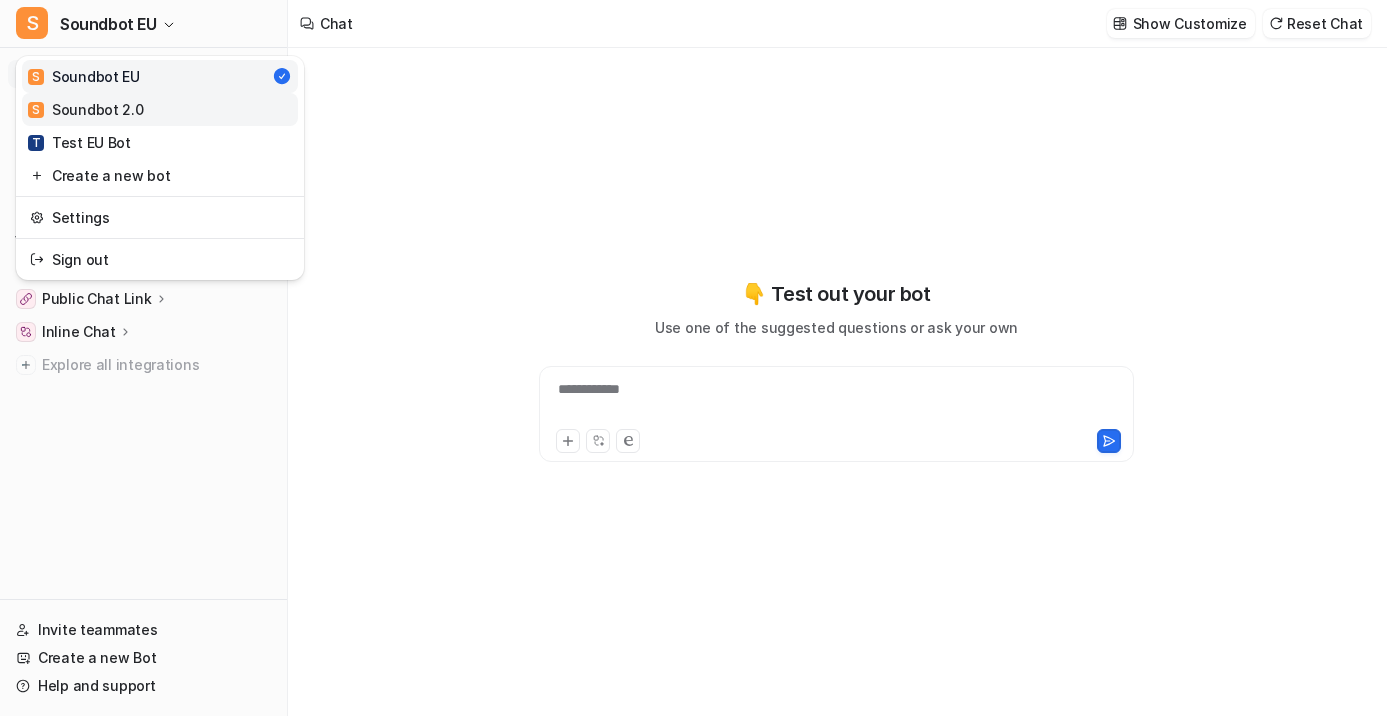 click on "S   Soundbot 2.0" at bounding box center (86, 109) 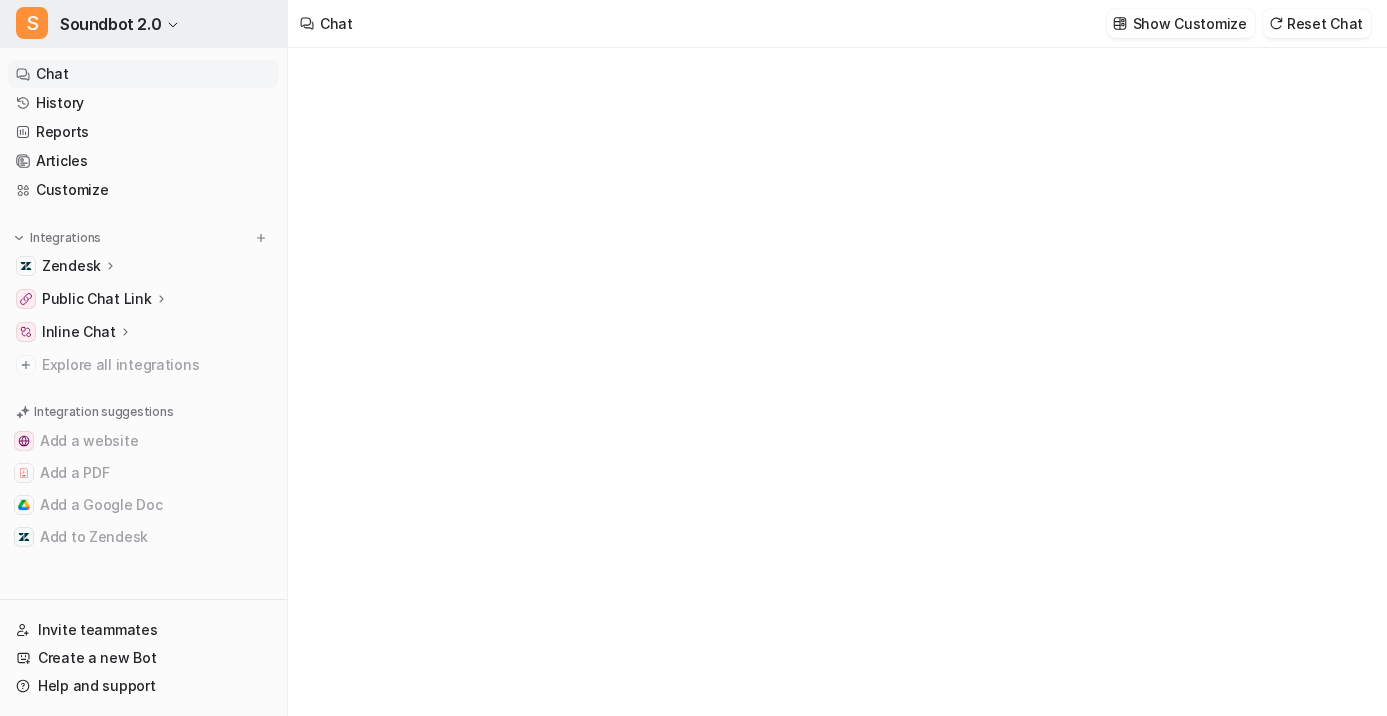 type on "**********" 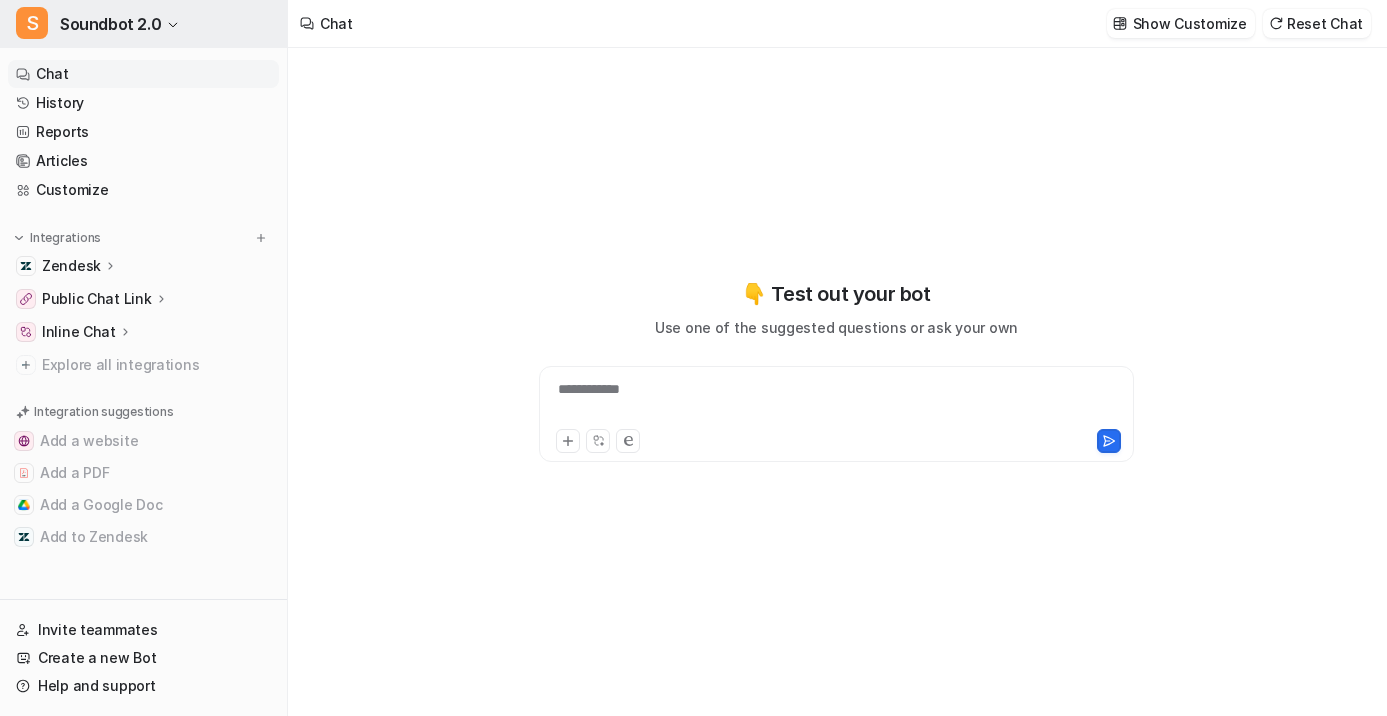 click on "Soundbot 2.0" at bounding box center [110, 24] 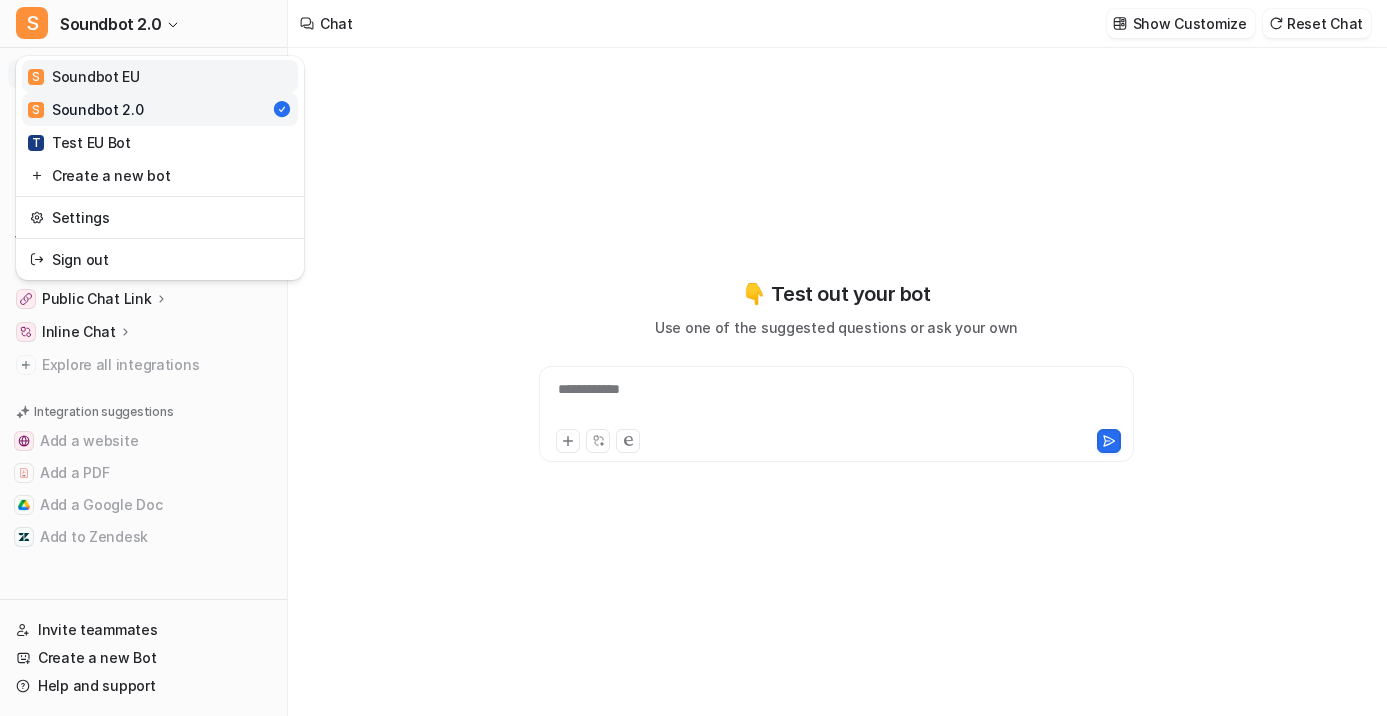 click on "S   Soundbot EU" at bounding box center (84, 76) 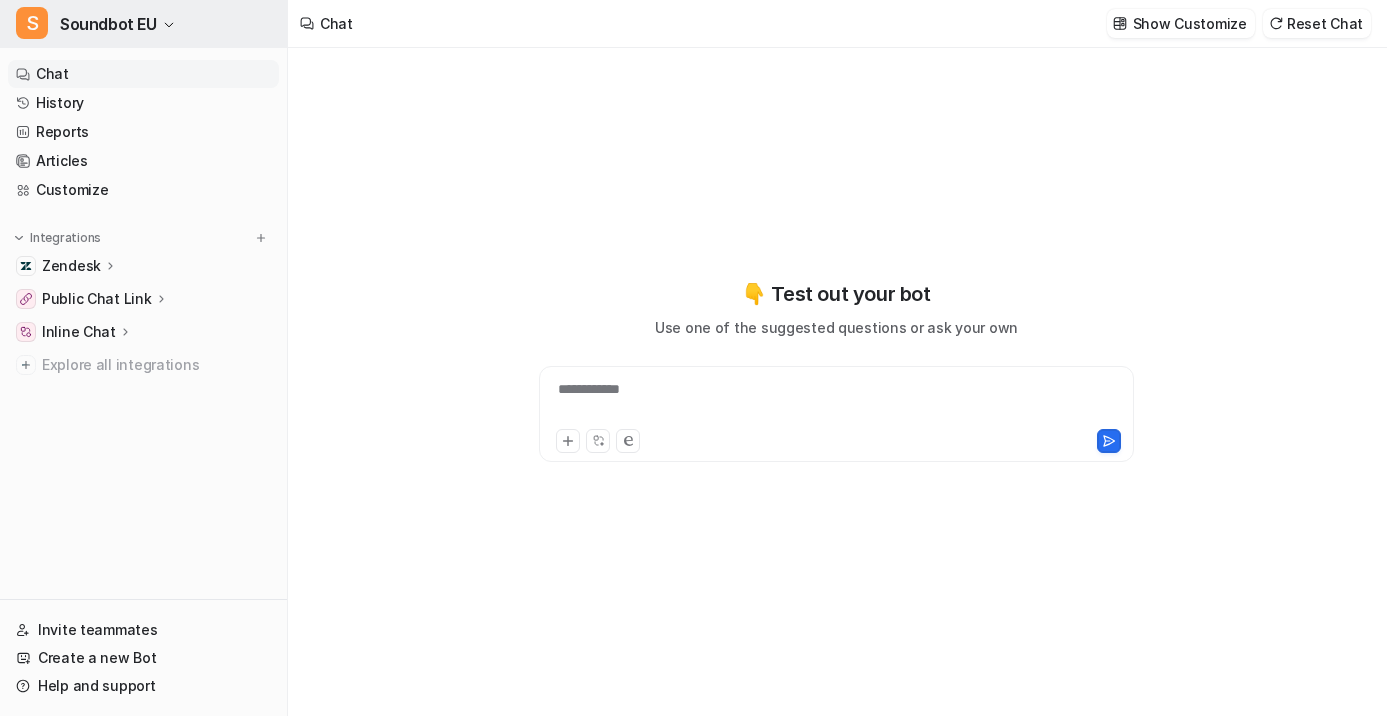click on "Soundbot EU" at bounding box center (108, 24) 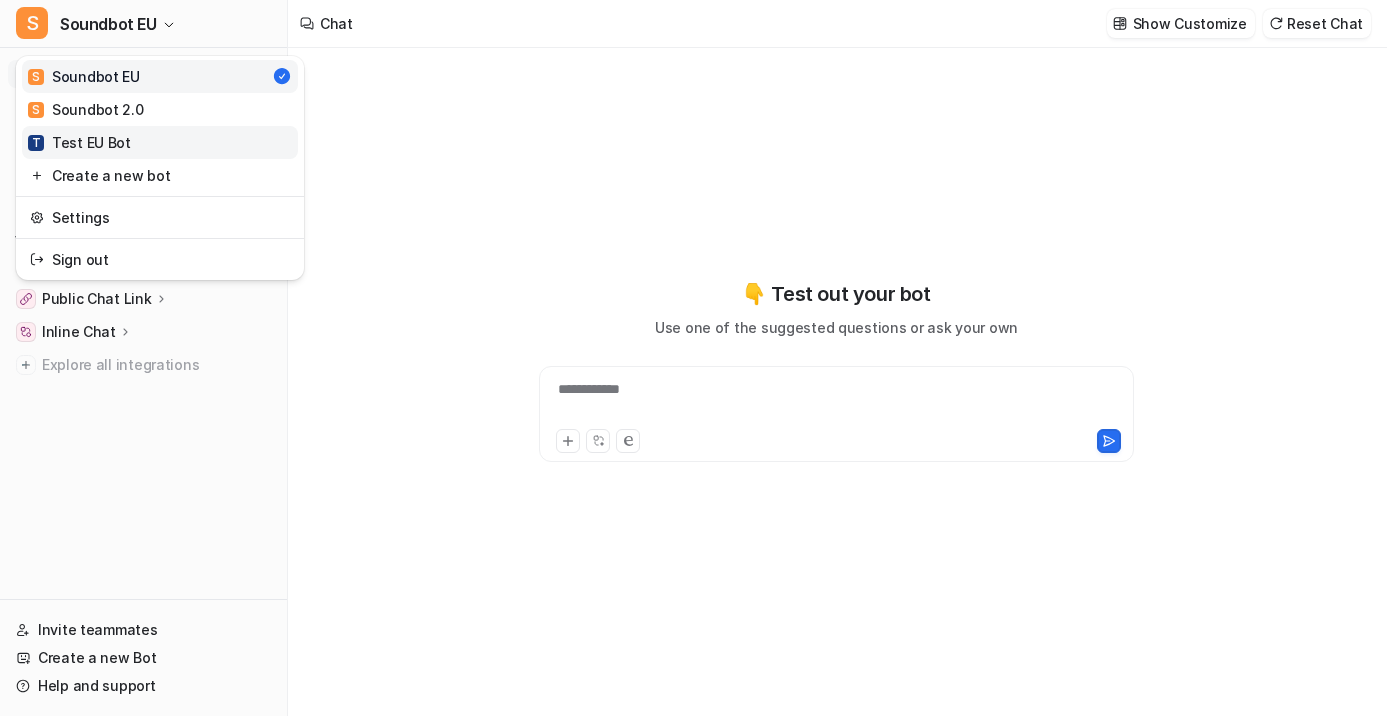 click on "T   Test EU Bot" at bounding box center (79, 142) 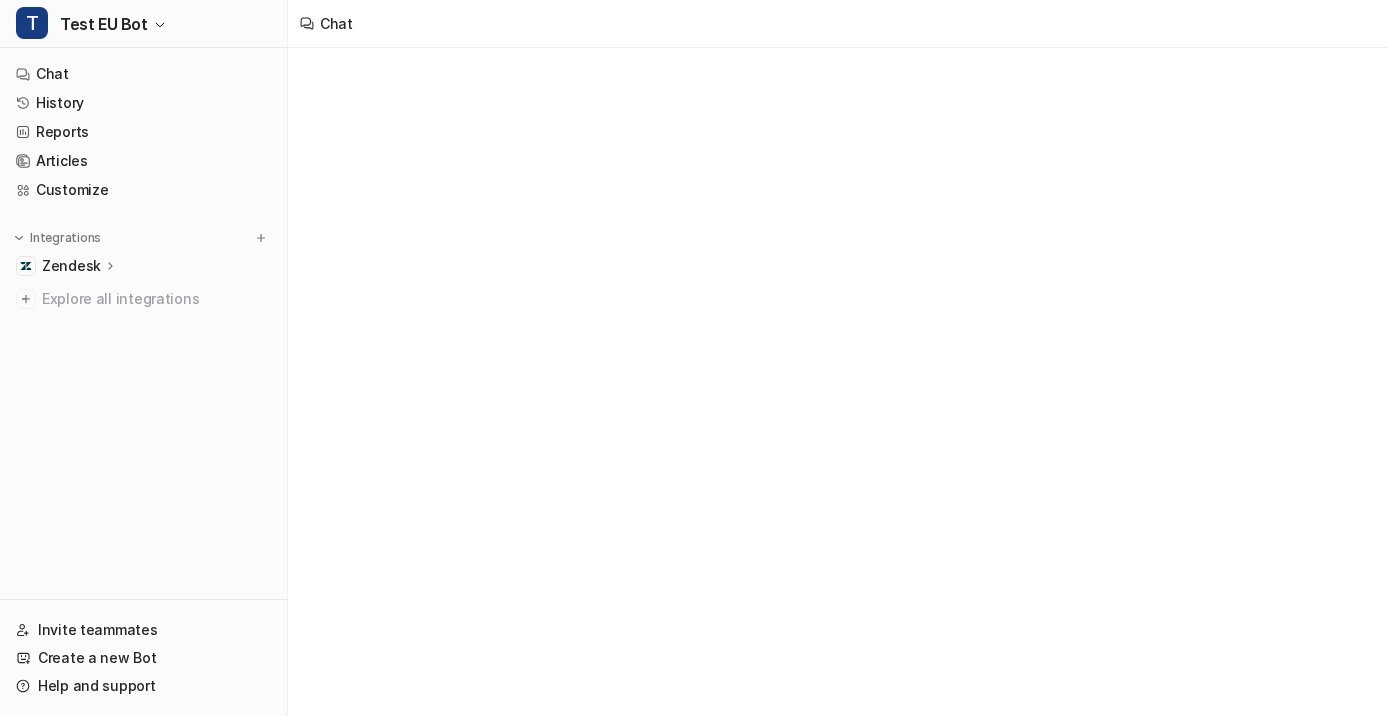 click on "Zendesk" at bounding box center (71, 266) 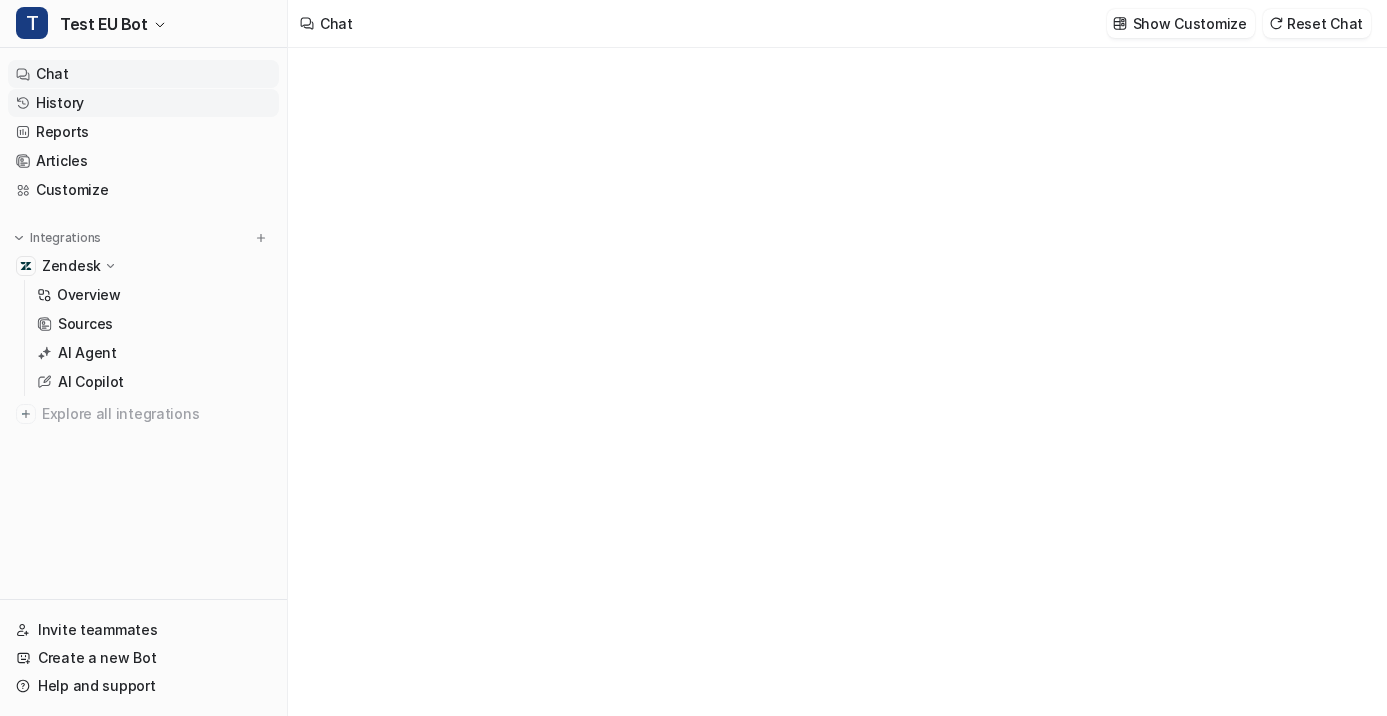 click on "History" at bounding box center [143, 103] 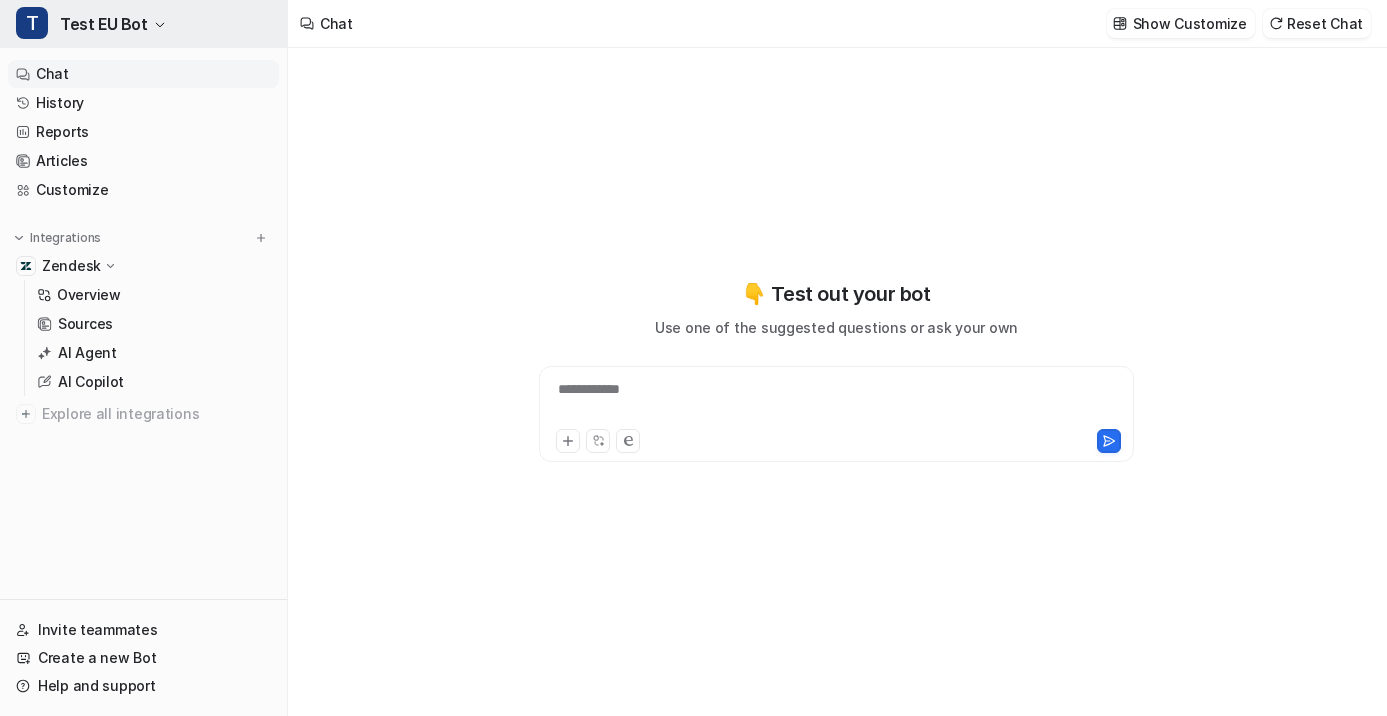 type on "**********" 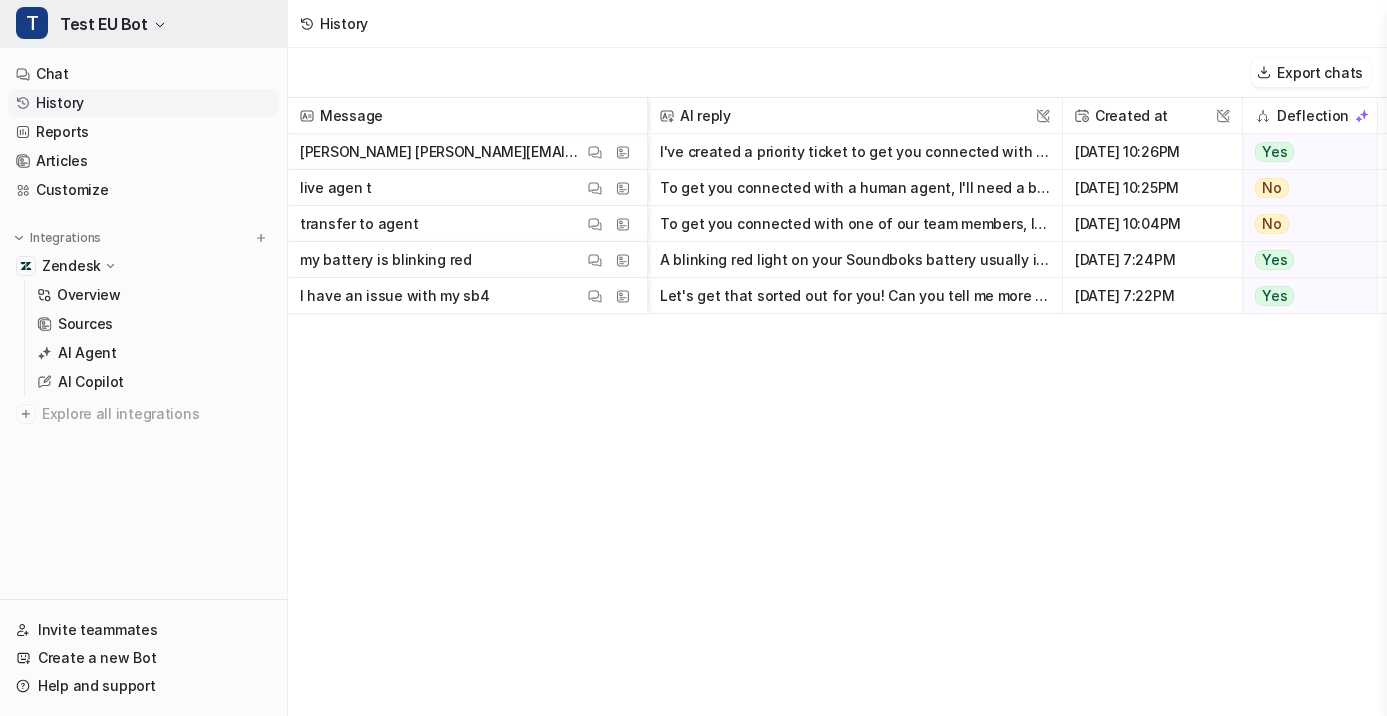 click on "T Test EU Bot" at bounding box center [143, 24] 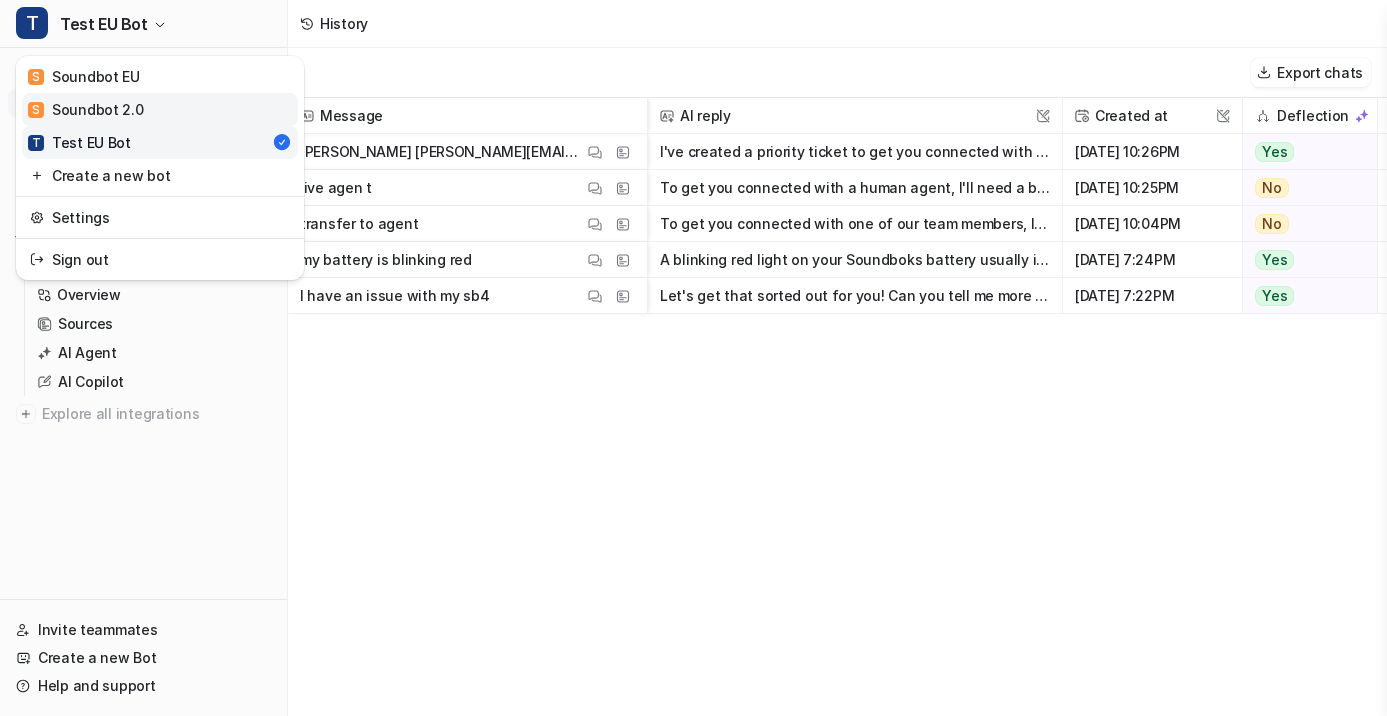 click on "S   Soundbot 2.0" at bounding box center (86, 109) 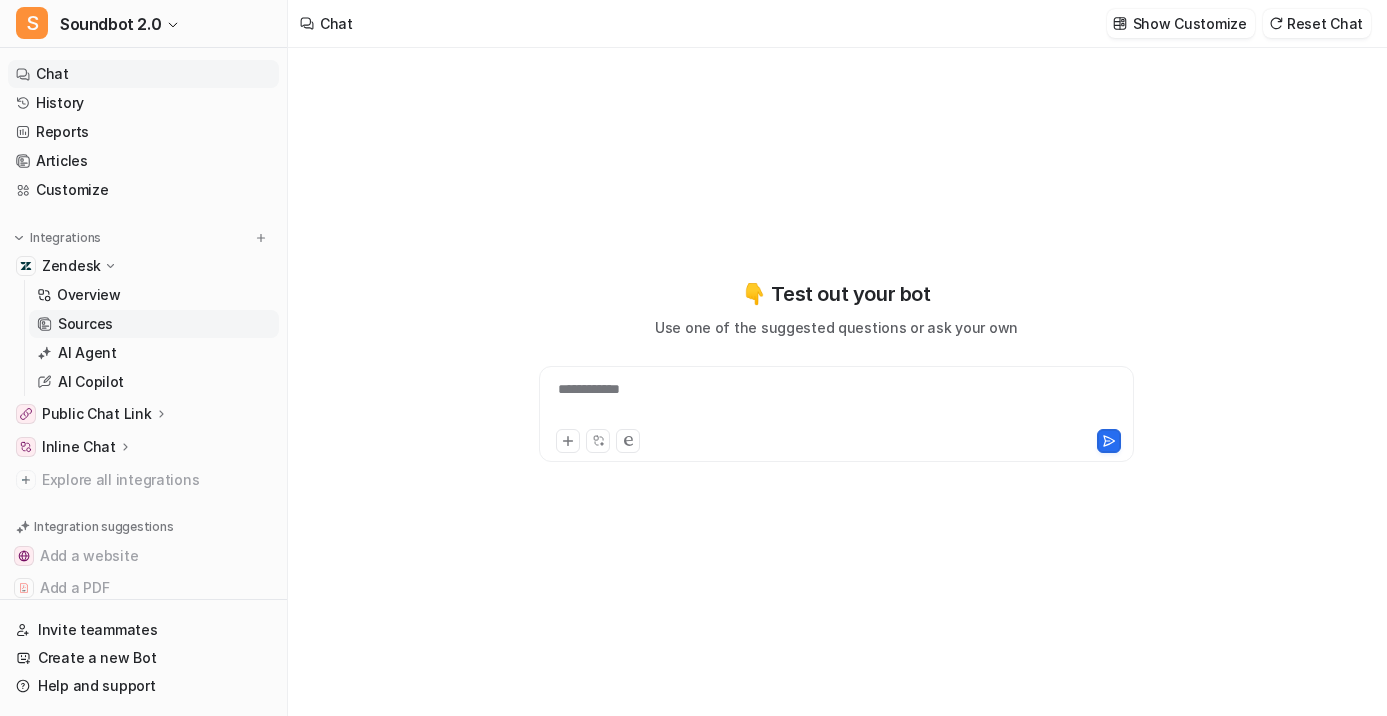 click on "Sources" at bounding box center (85, 324) 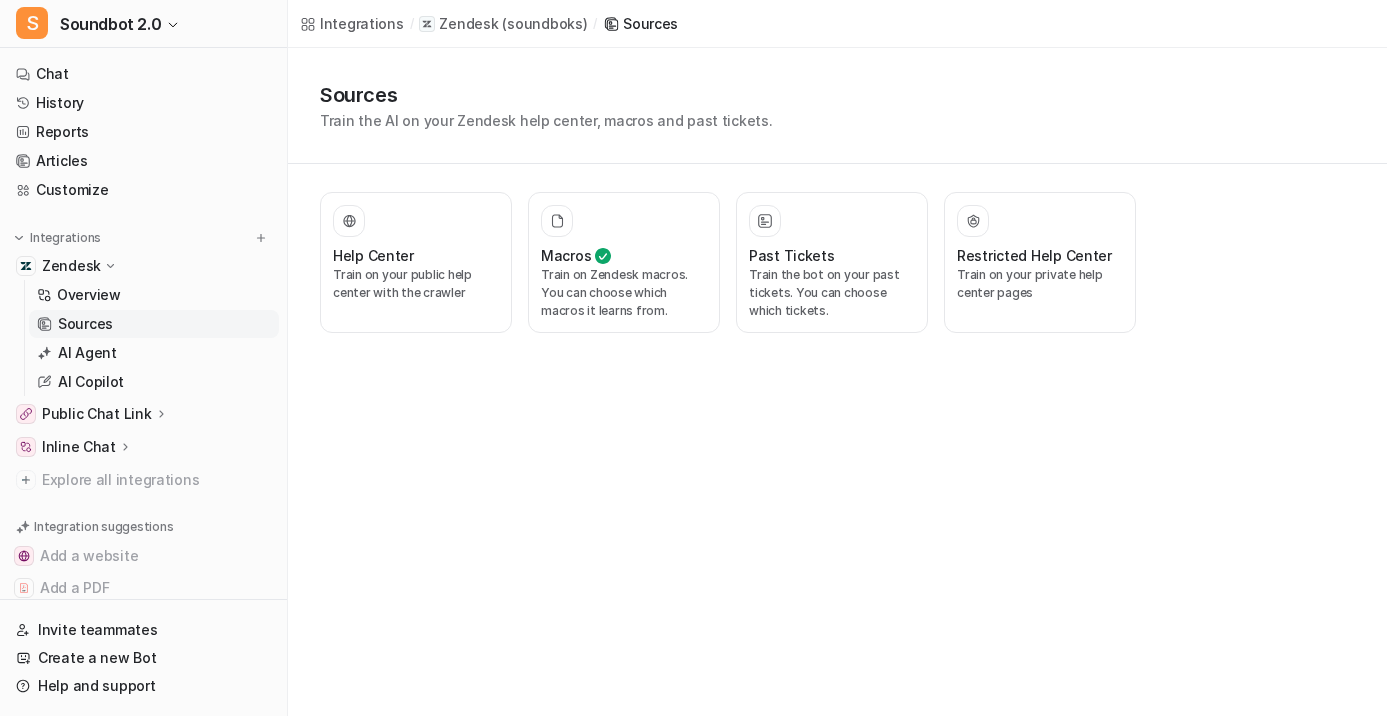 drag, startPoint x: 395, startPoint y: 246, endPoint x: 477, endPoint y: 516, distance: 282.17725 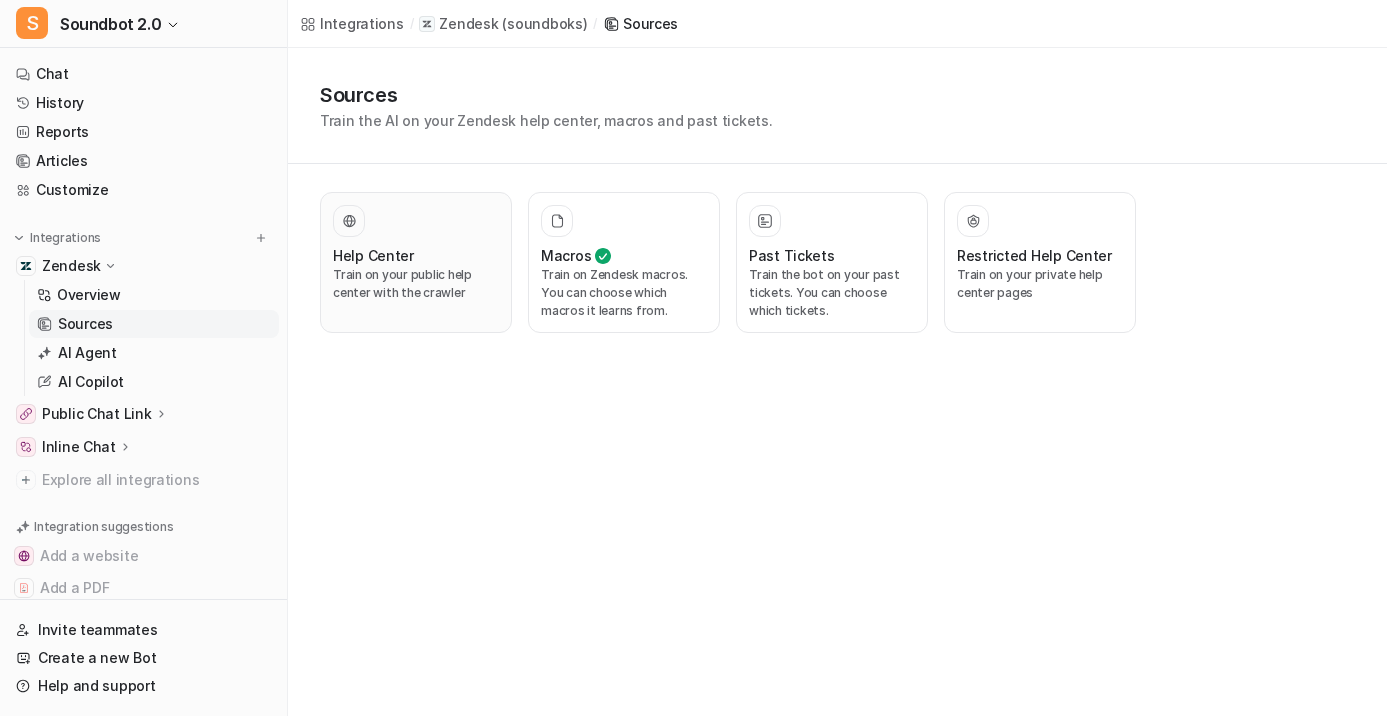 click on "Help Center Train on your public help center with the crawler" at bounding box center (416, 262) 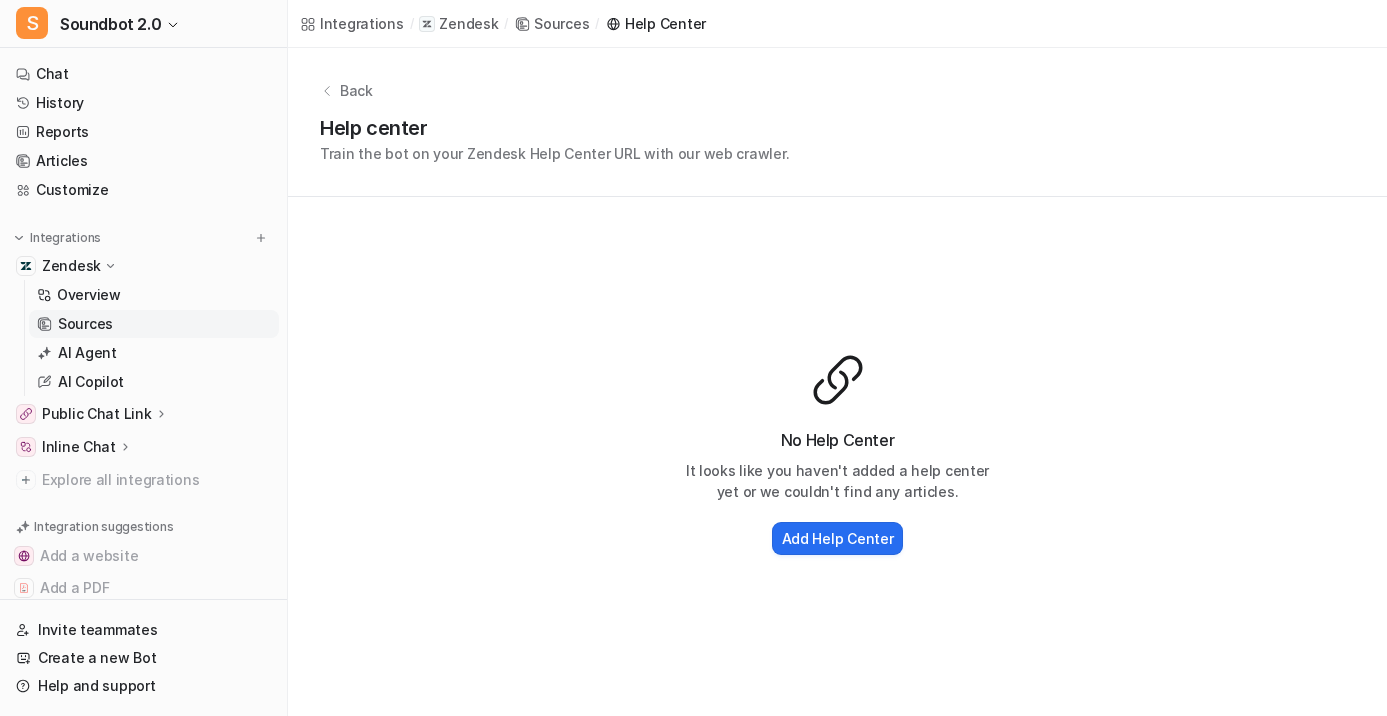 click on "Sources" at bounding box center (561, 23) 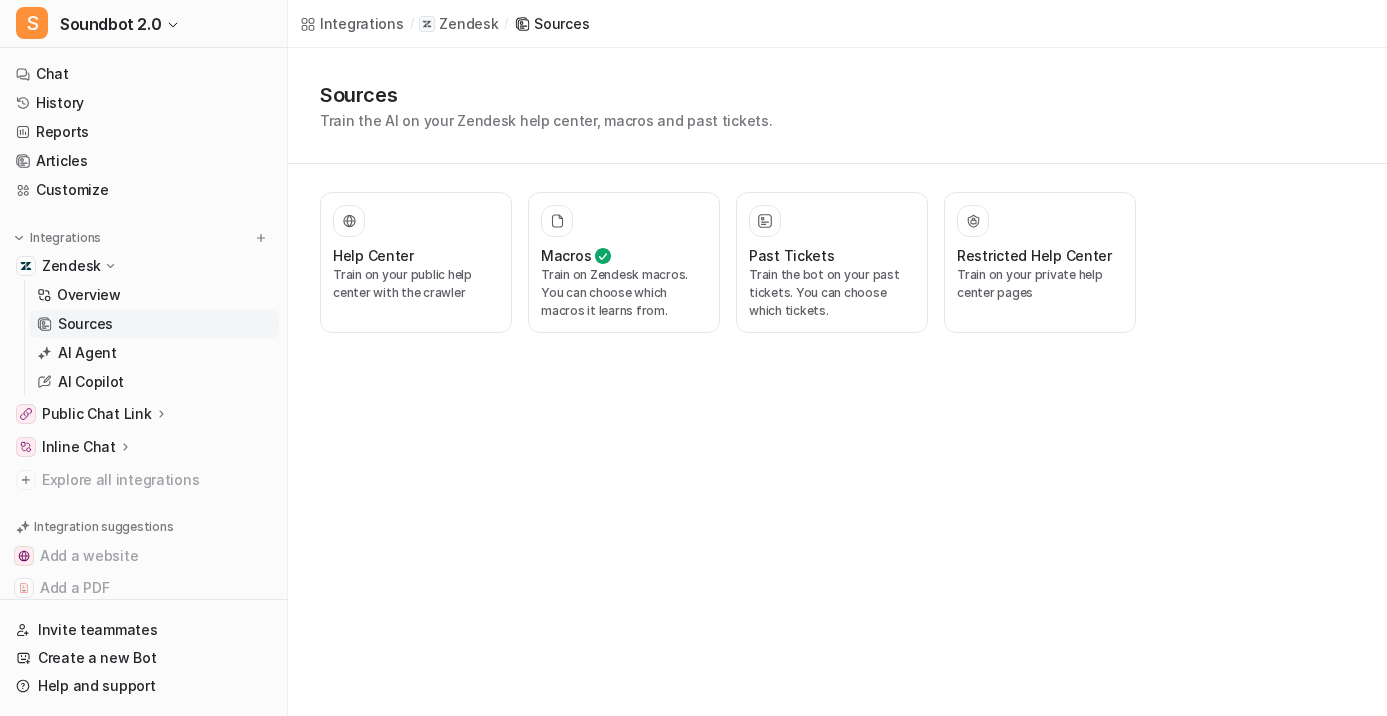 click on "Zendesk" at bounding box center [468, 24] 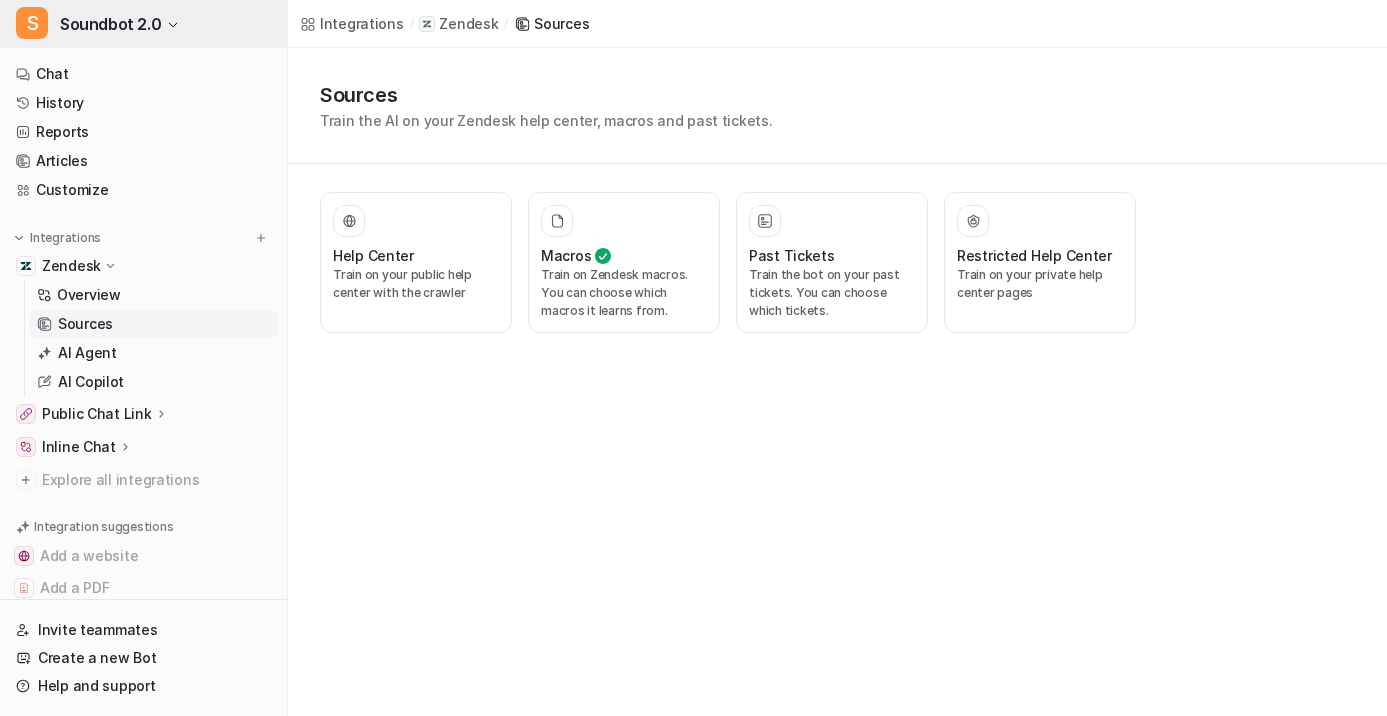 click on "Soundbot 2.0" at bounding box center [110, 24] 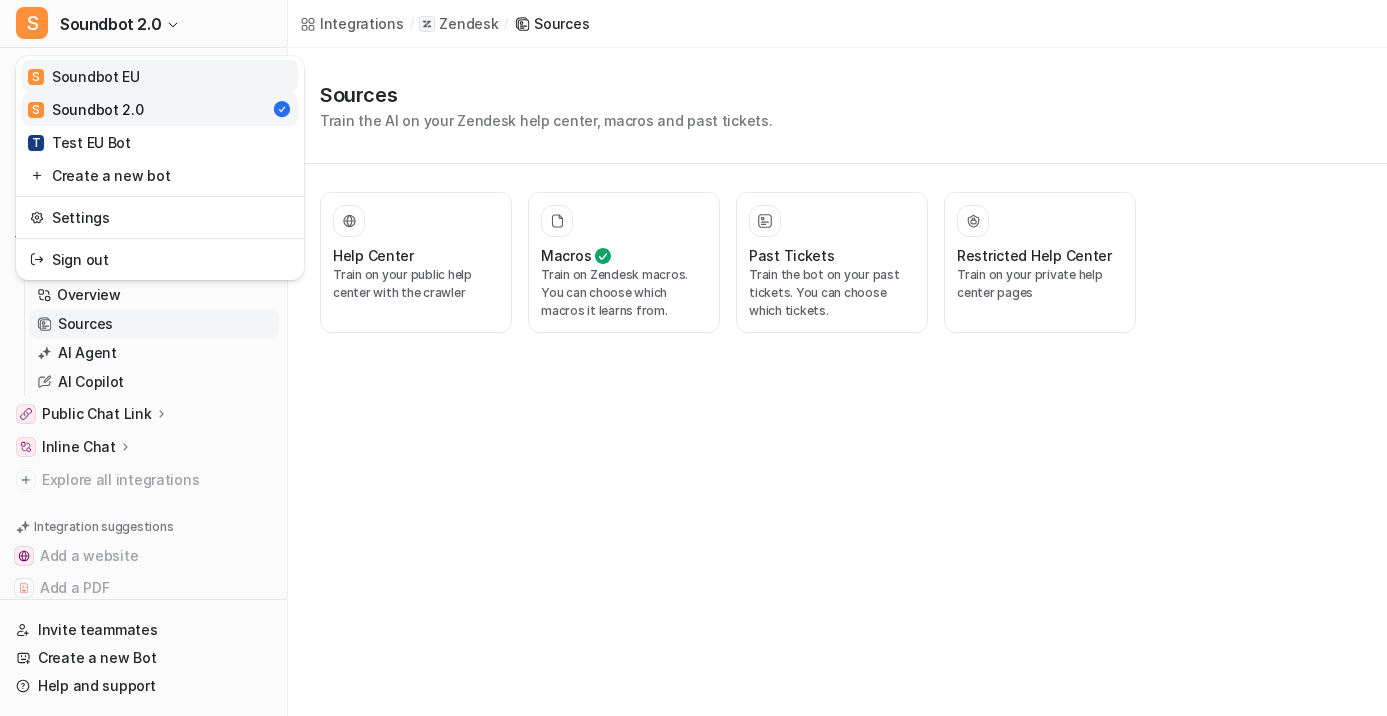 click on "S   Soundbot EU" at bounding box center [84, 76] 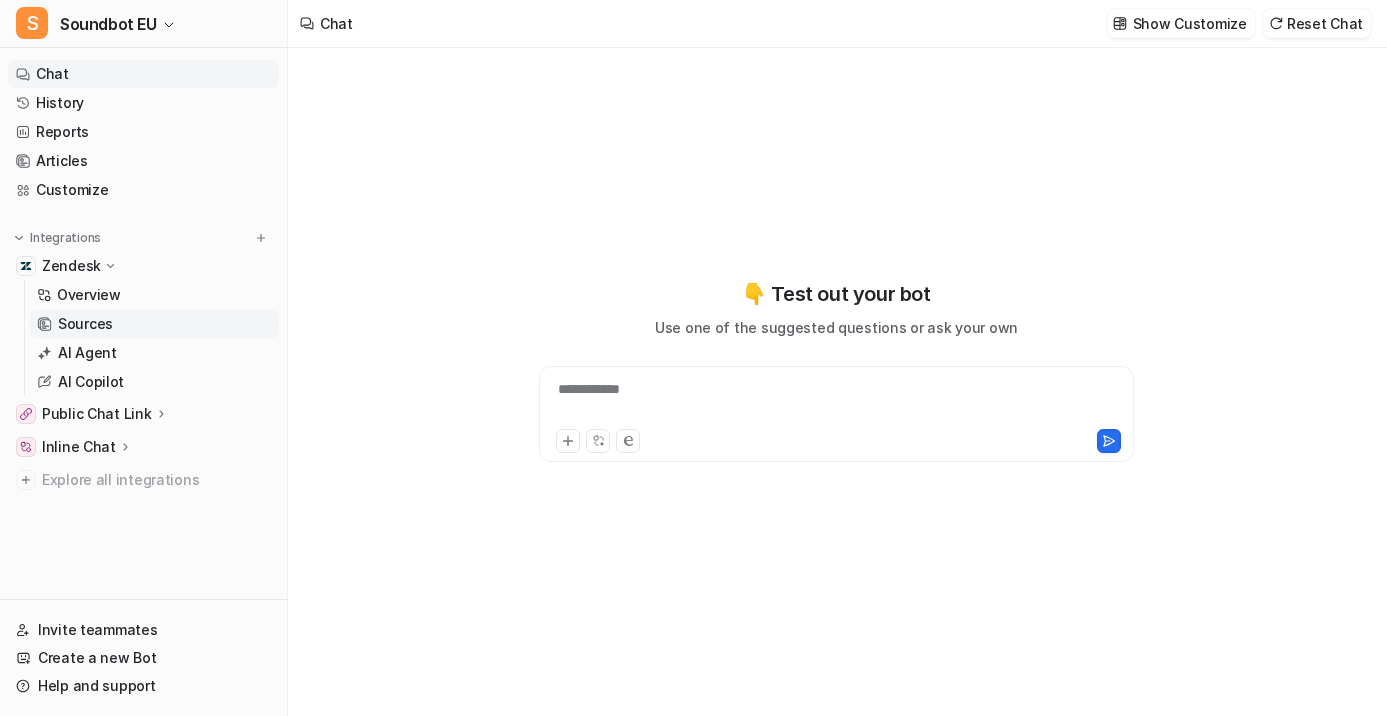 click on "Sources" at bounding box center [85, 324] 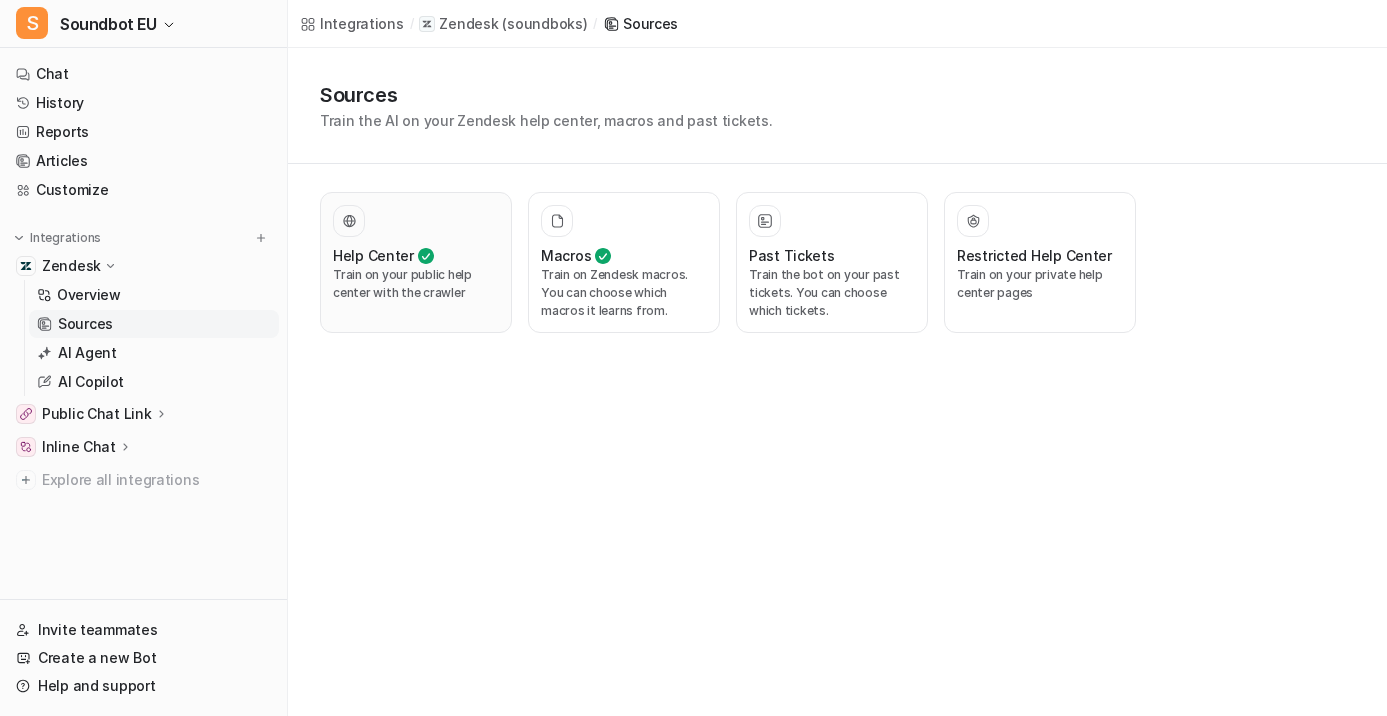 click on "Train on your public help center with the crawler" at bounding box center (416, 284) 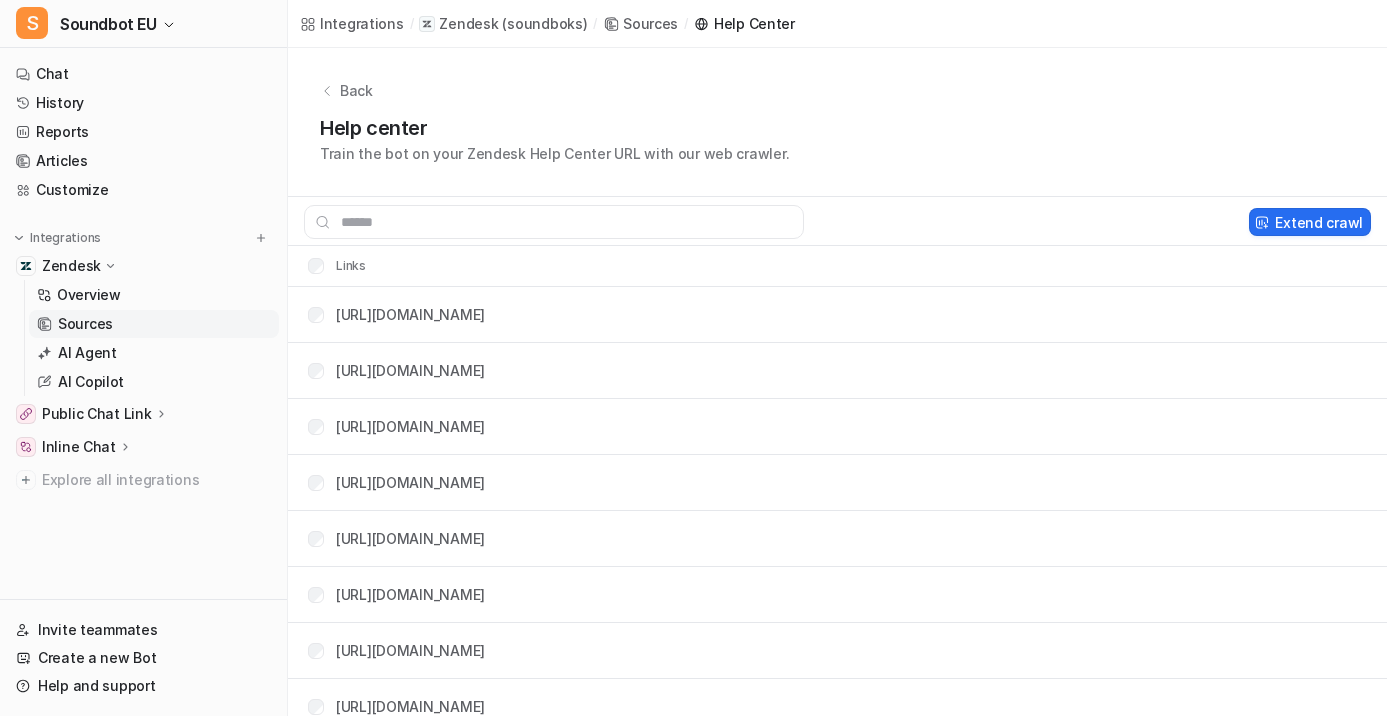 click on "Sources" at bounding box center (650, 23) 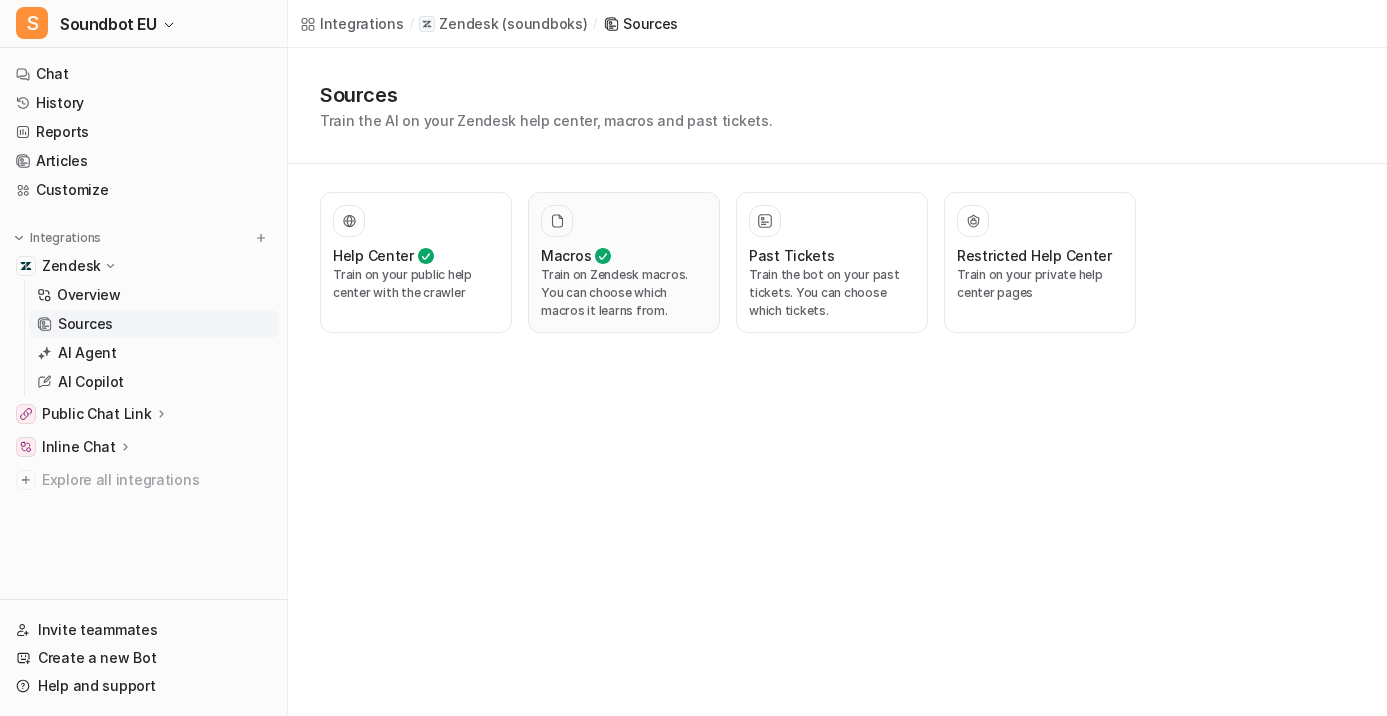 click on "Macros" at bounding box center [566, 255] 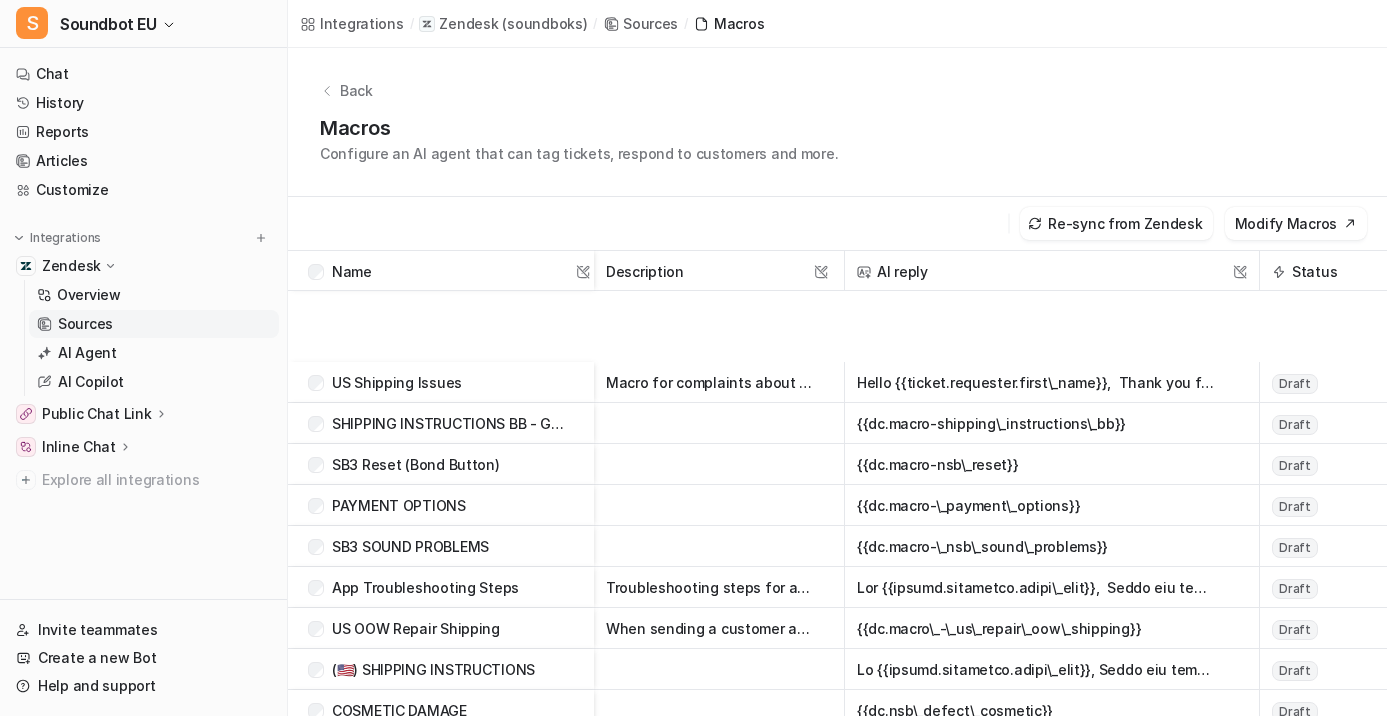 scroll, scrollTop: 4386, scrollLeft: 0, axis: vertical 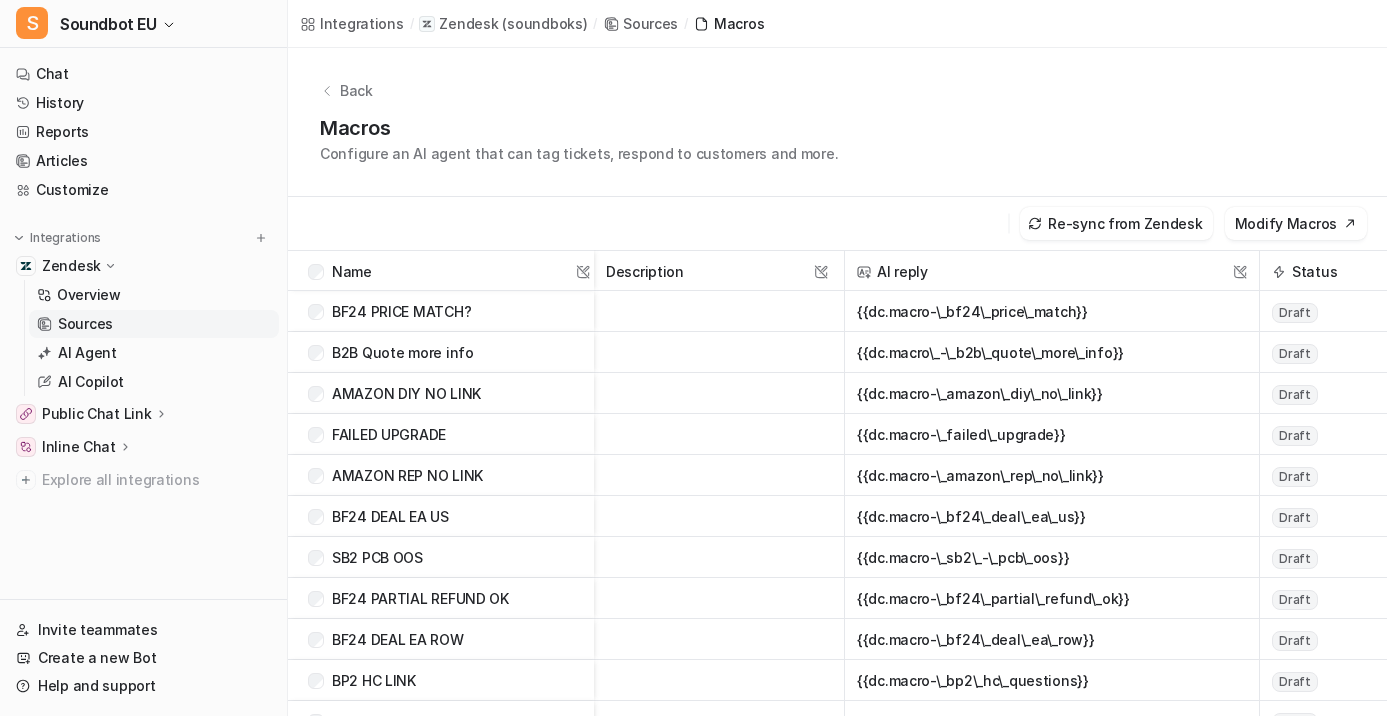 click on "Sources" at bounding box center (650, 23) 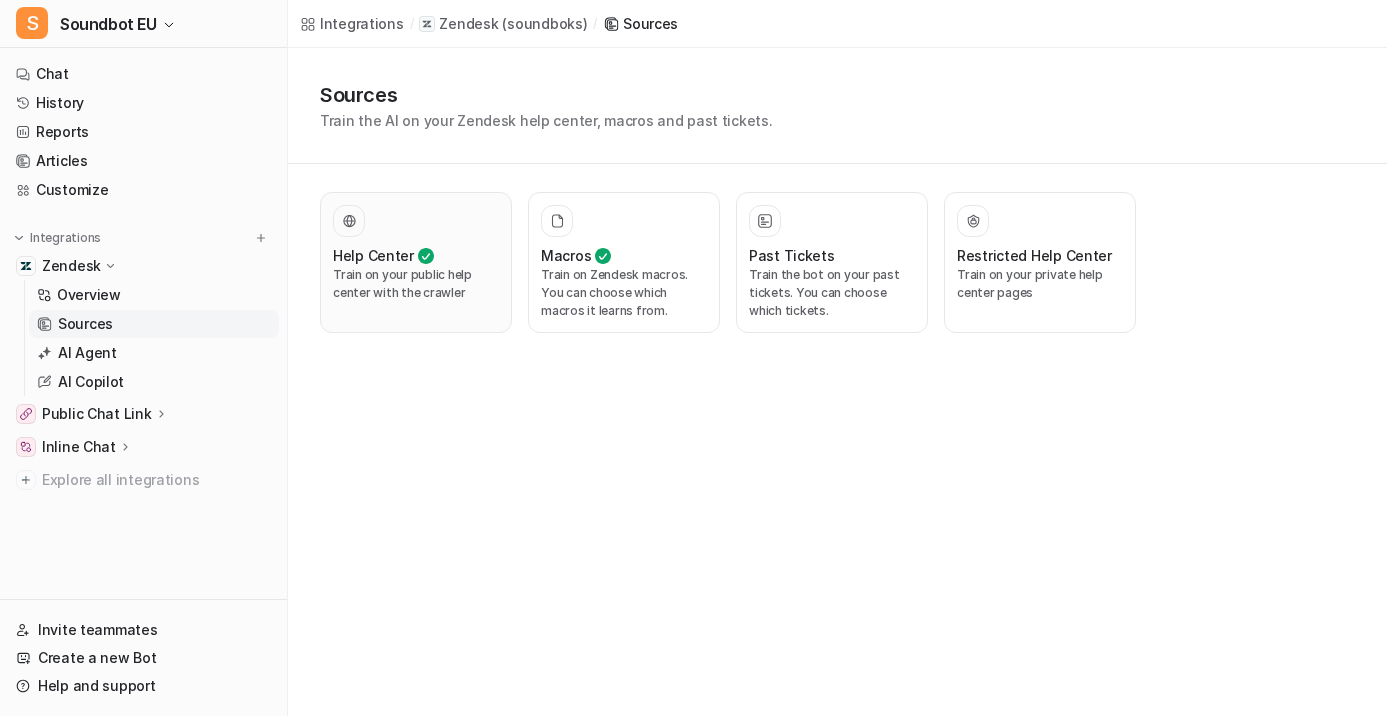 click on "Help Center Train on your public help center with the crawler" at bounding box center [416, 262] 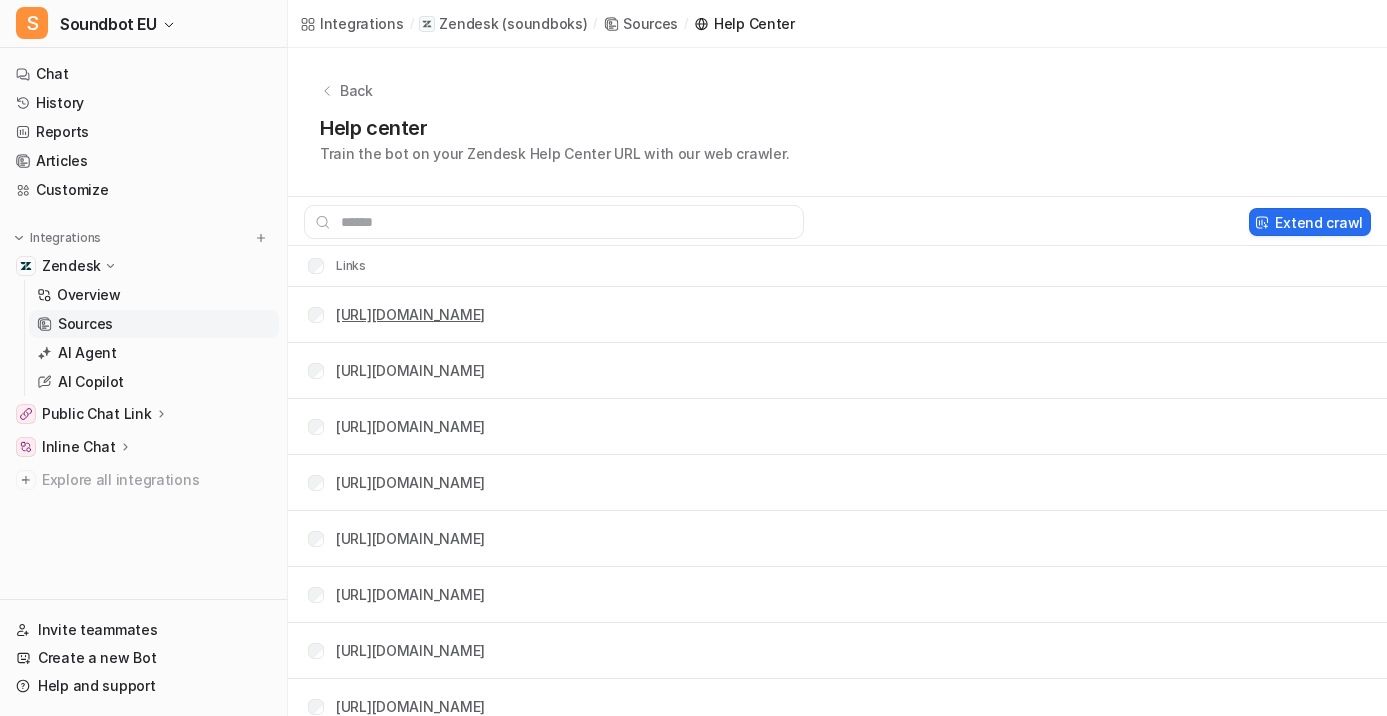 drag, startPoint x: 332, startPoint y: 318, endPoint x: 613, endPoint y: 317, distance: 281.00177 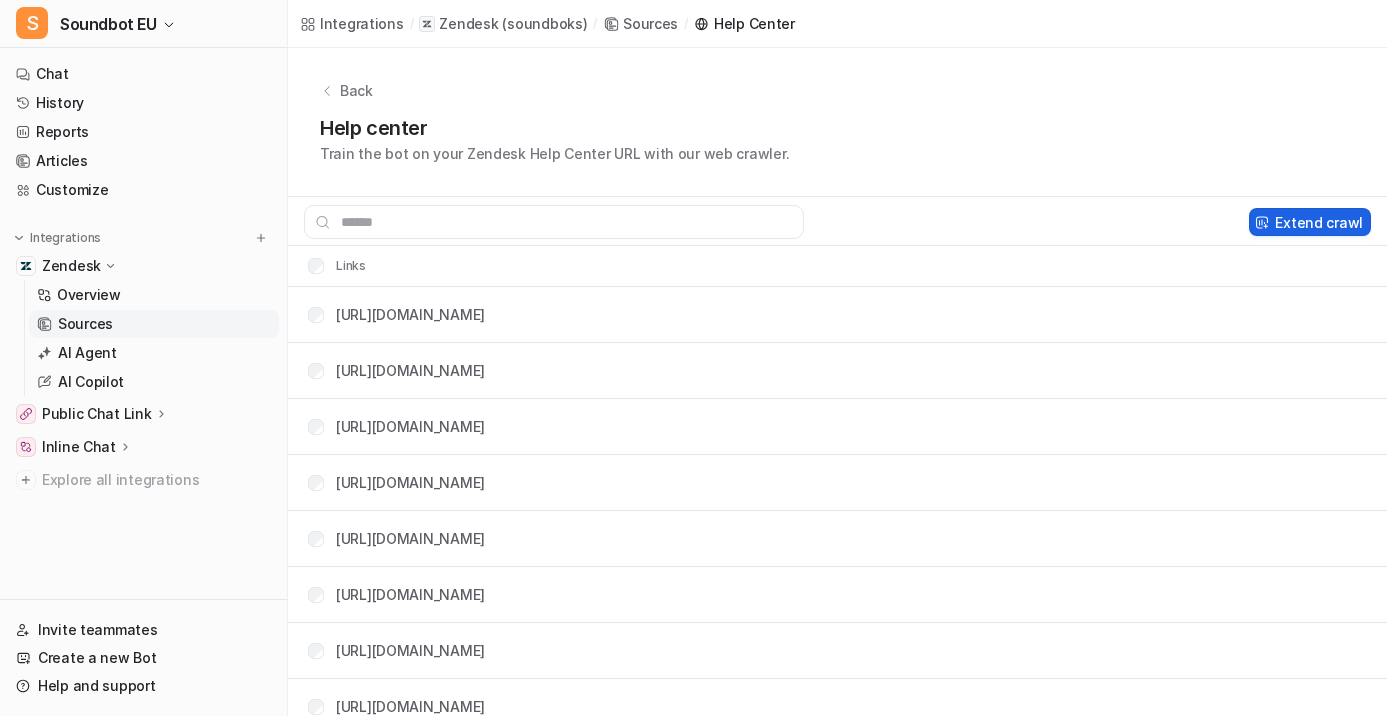 click on "Extend crawl" at bounding box center (1310, 222) 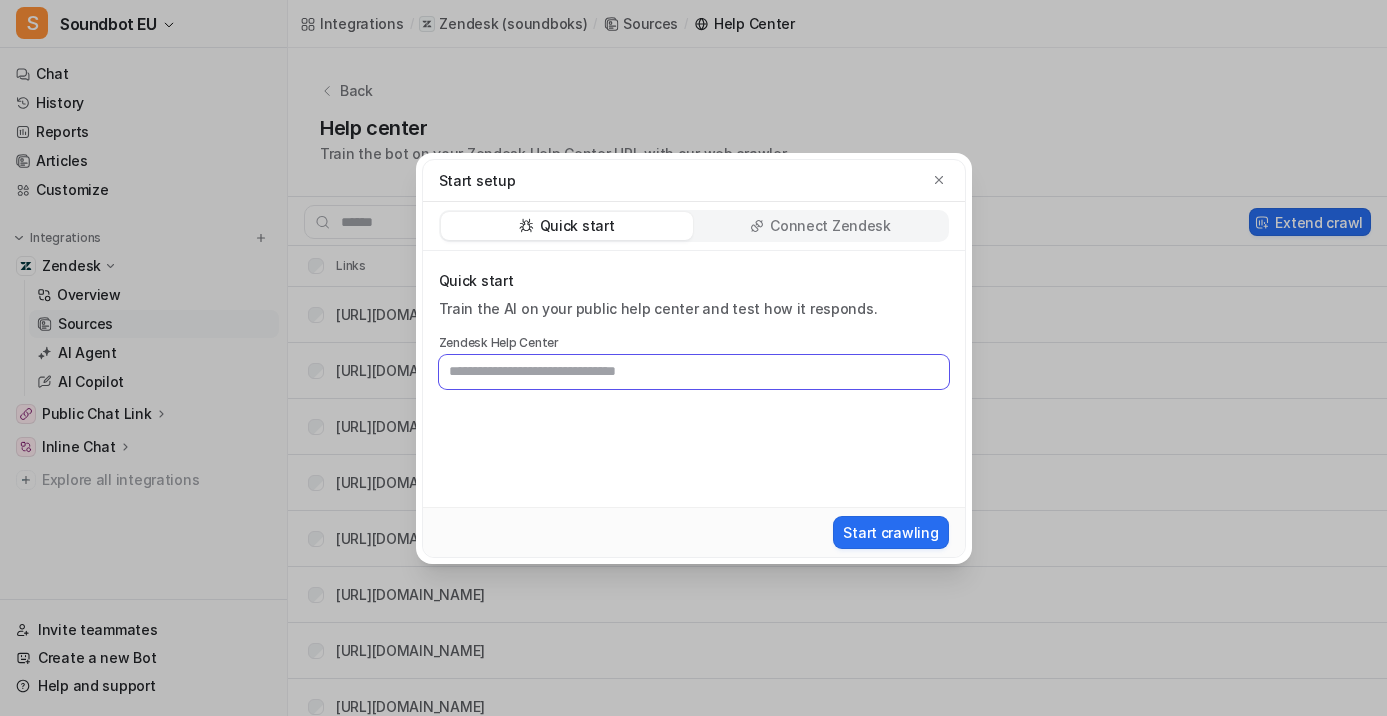 click at bounding box center [694, 372] 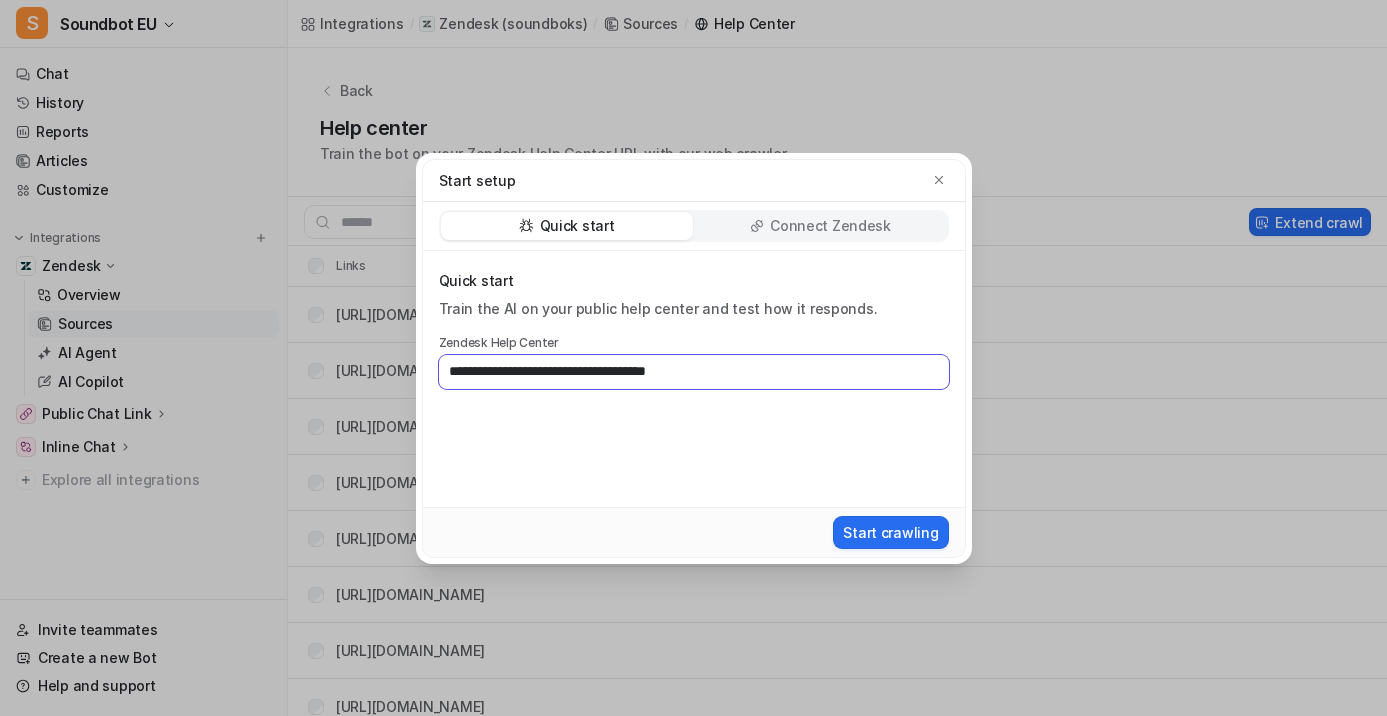 type on "**********" 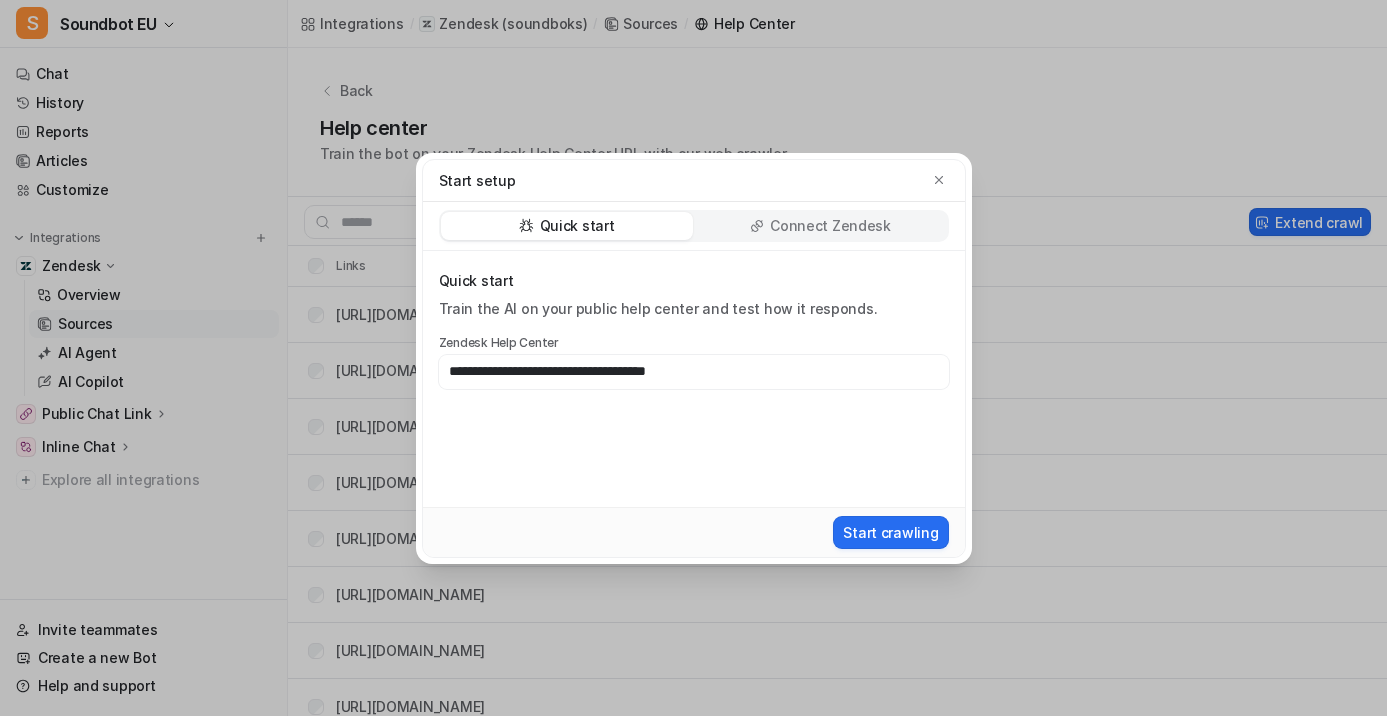 click on "**********" at bounding box center (694, 379) 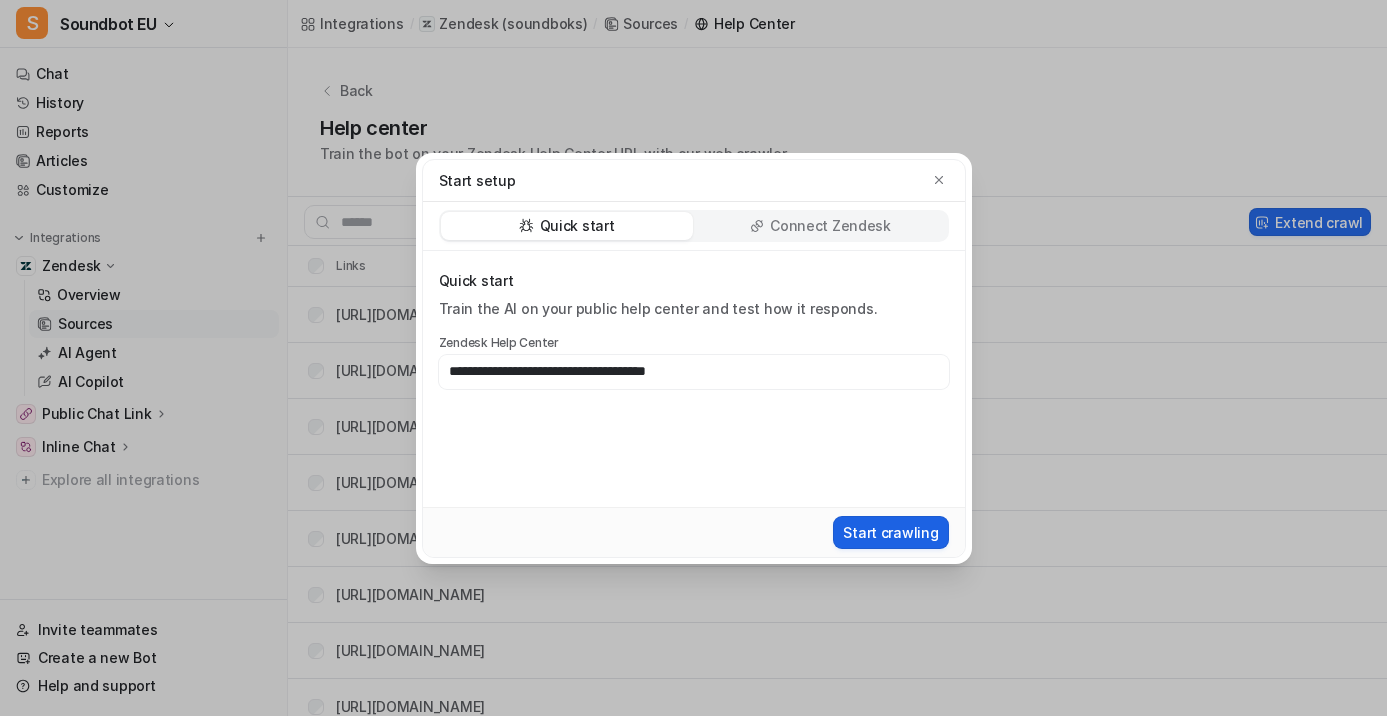 click on "Start crawling" at bounding box center [890, 532] 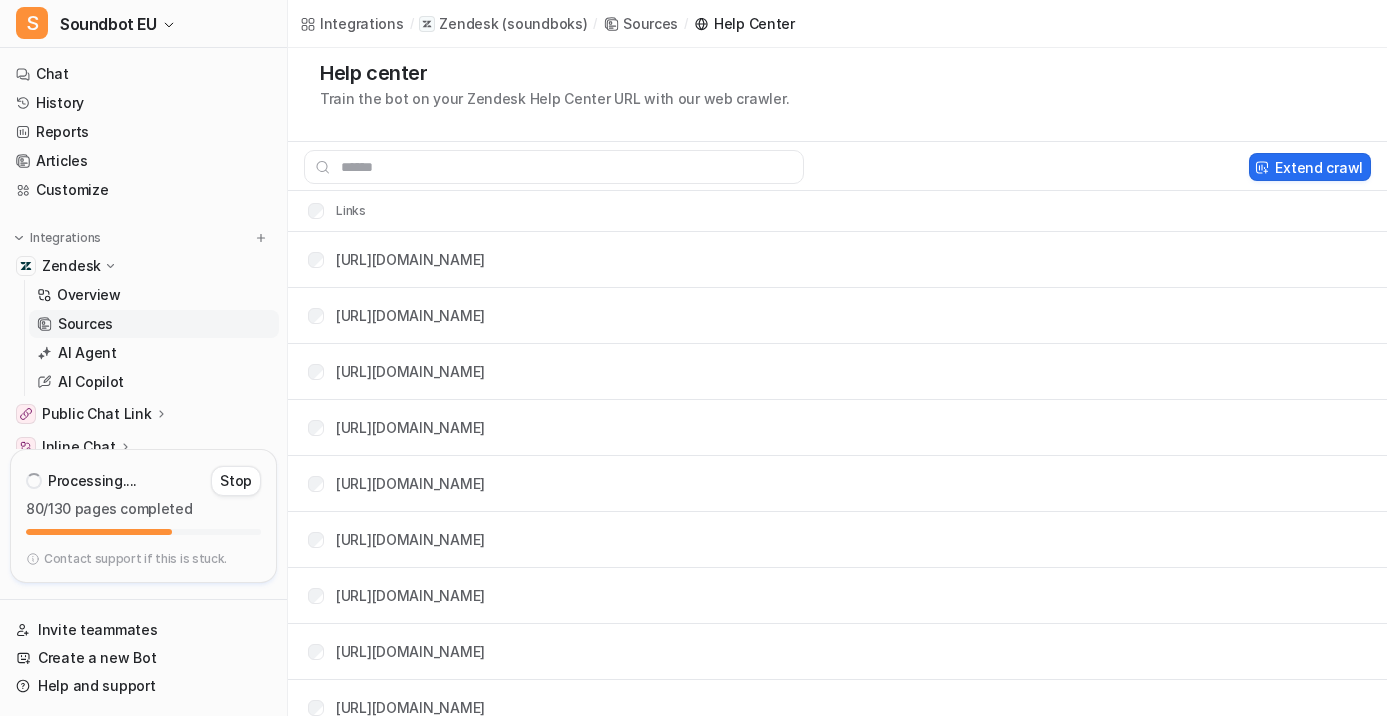 scroll, scrollTop: 31, scrollLeft: 0, axis: vertical 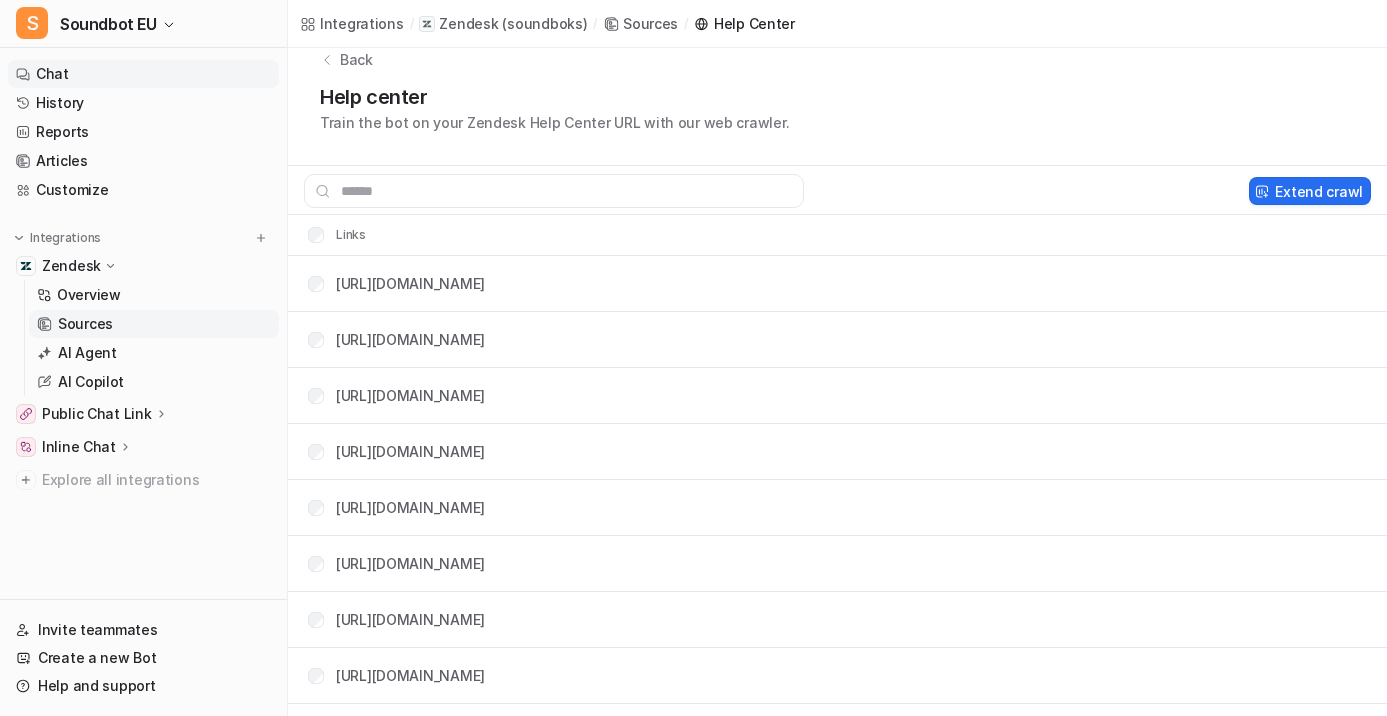 click on "Chat" at bounding box center (143, 74) 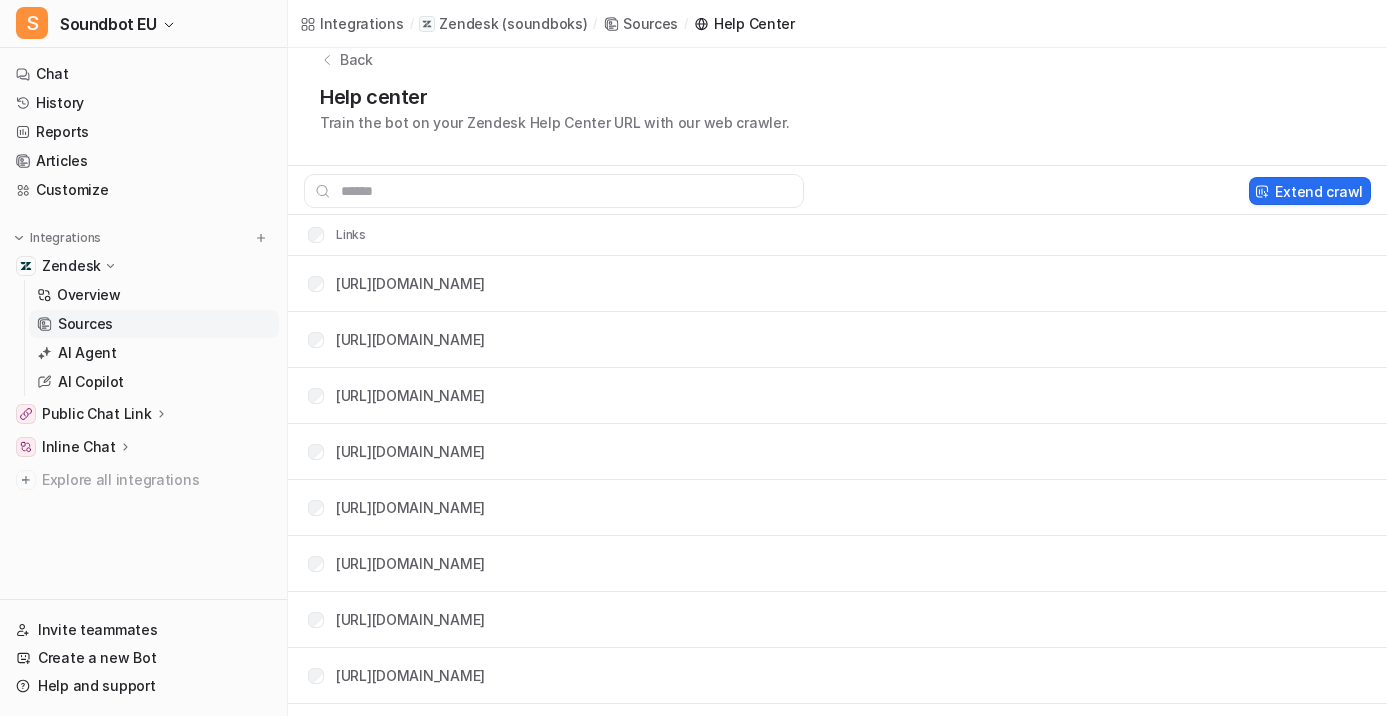 scroll, scrollTop: 0, scrollLeft: 0, axis: both 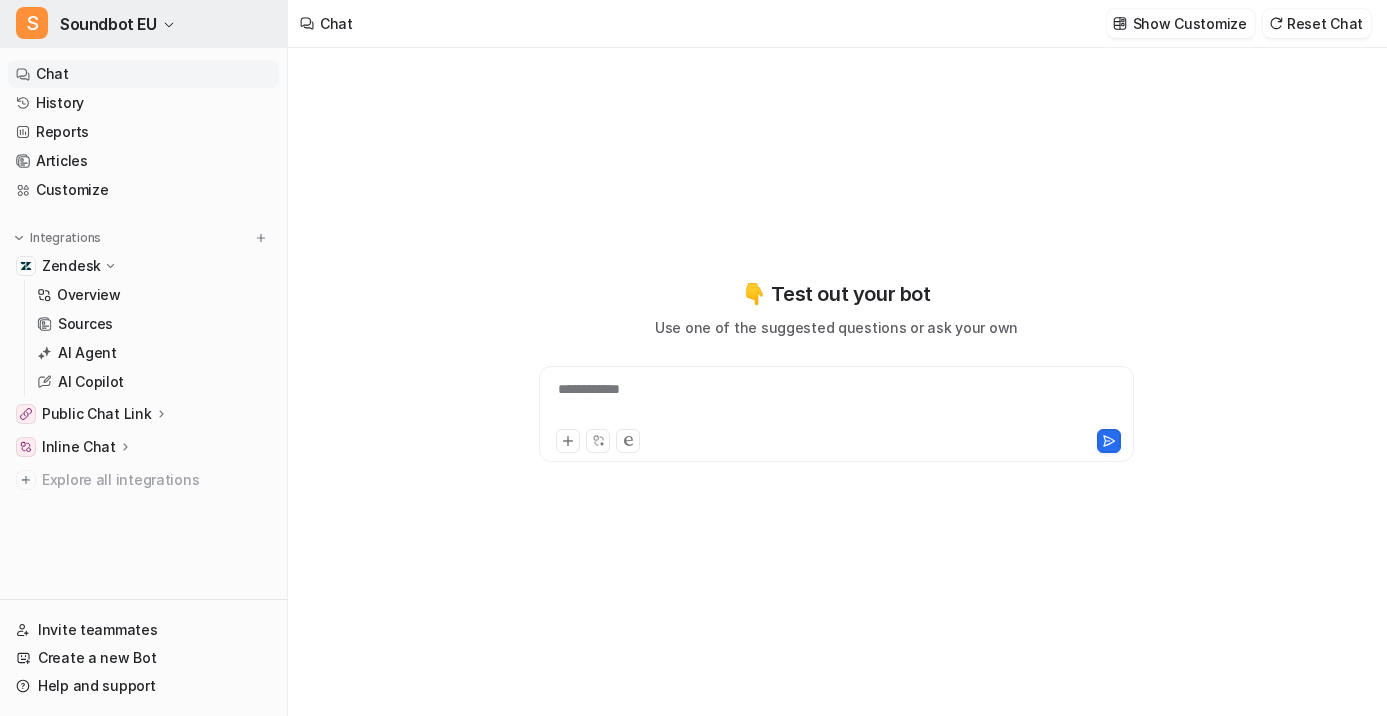 click on "Soundbot EU" at bounding box center (108, 24) 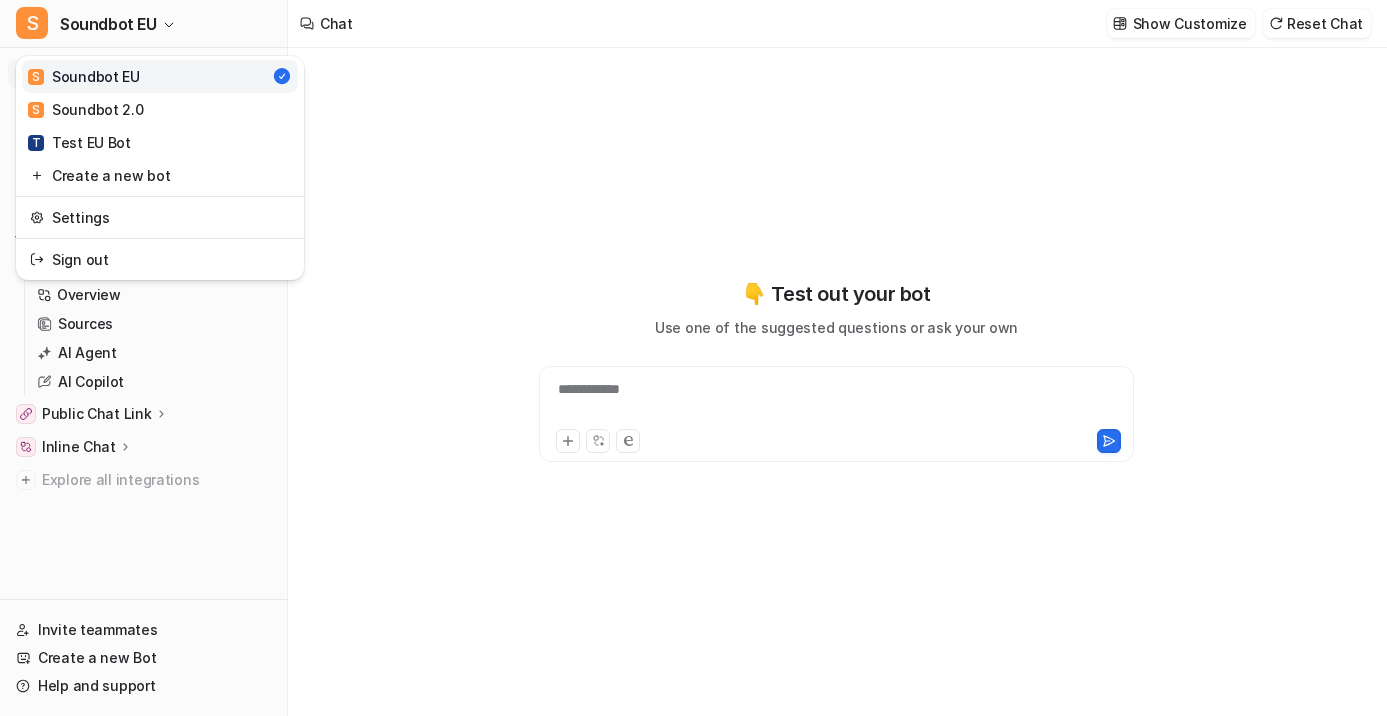 click on "**********" at bounding box center (693, 358) 